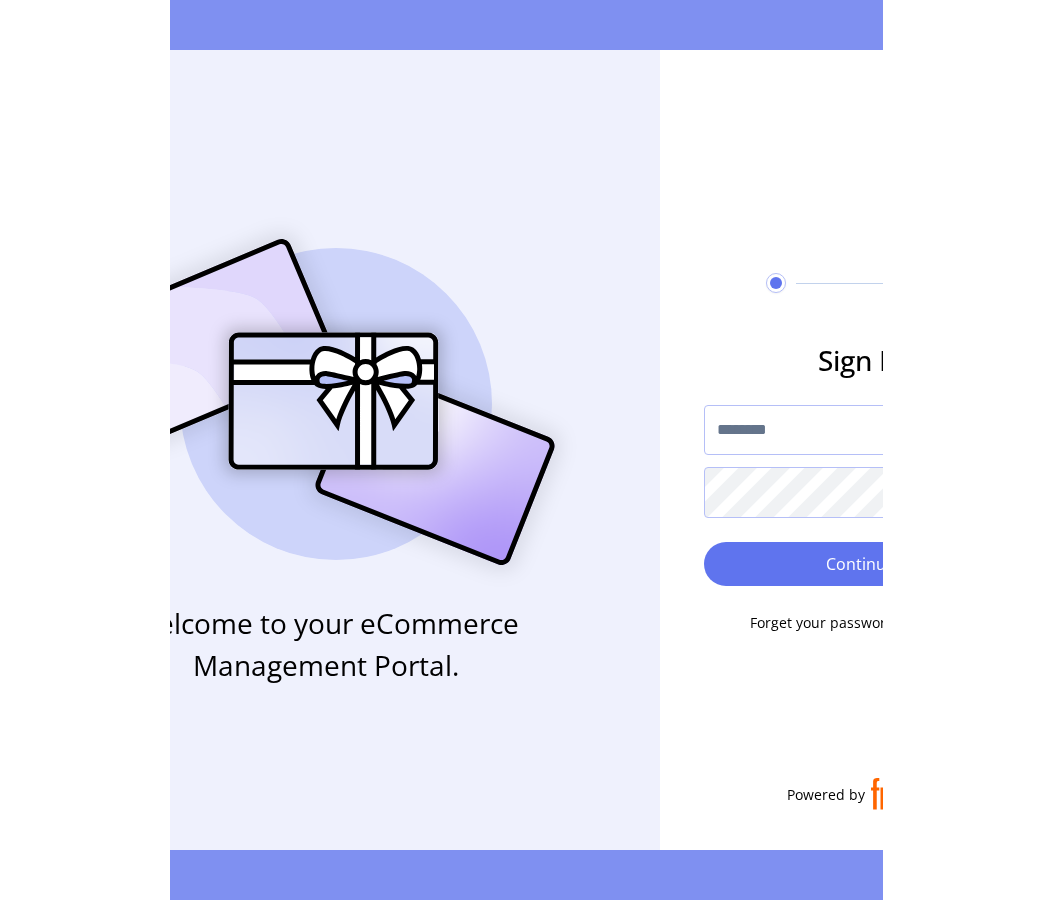 scroll, scrollTop: 0, scrollLeft: 0, axis: both 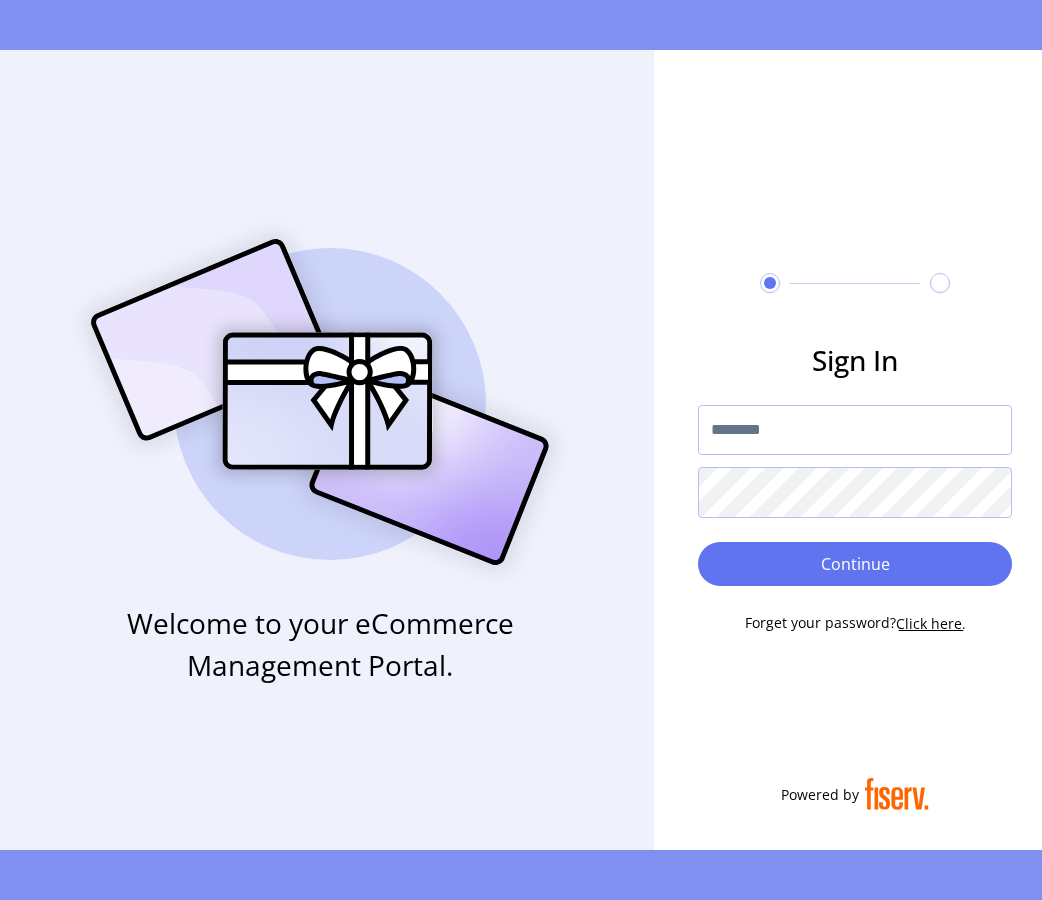 click at bounding box center [855, 430] 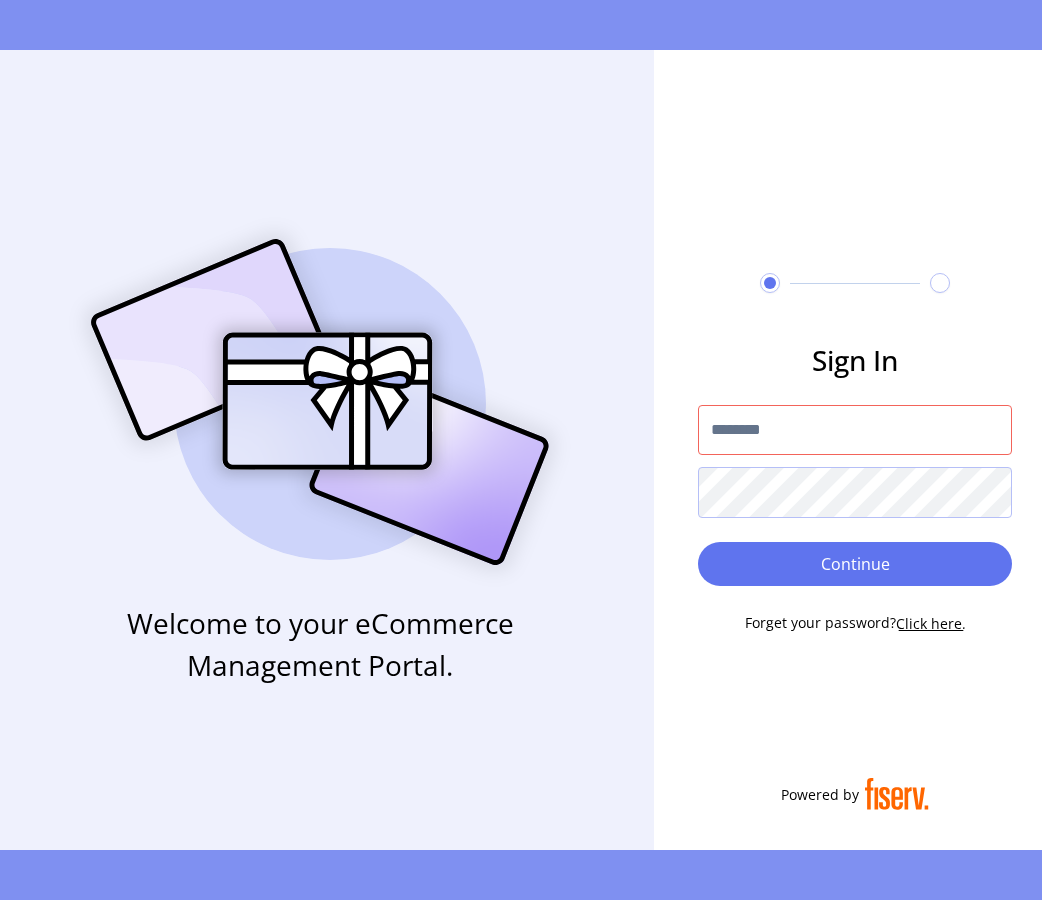 click at bounding box center (855, 430) 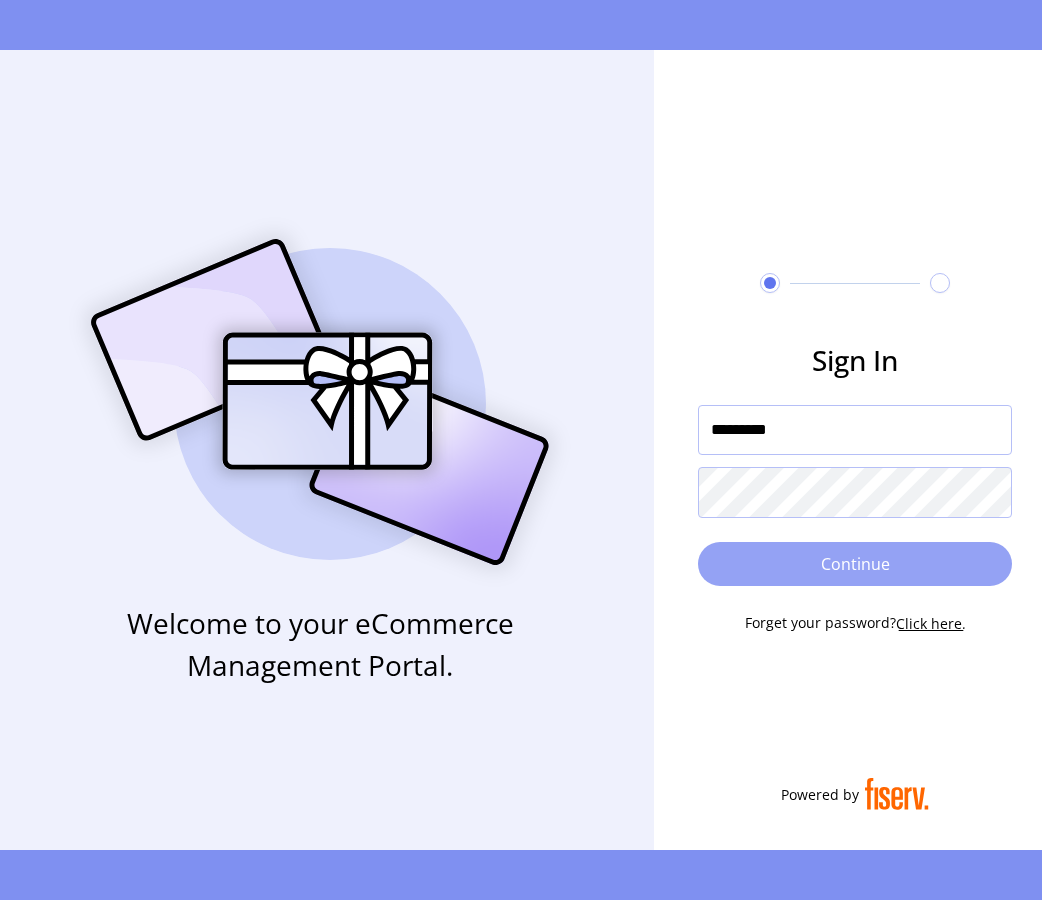 click on "Continue" at bounding box center [855, 564] 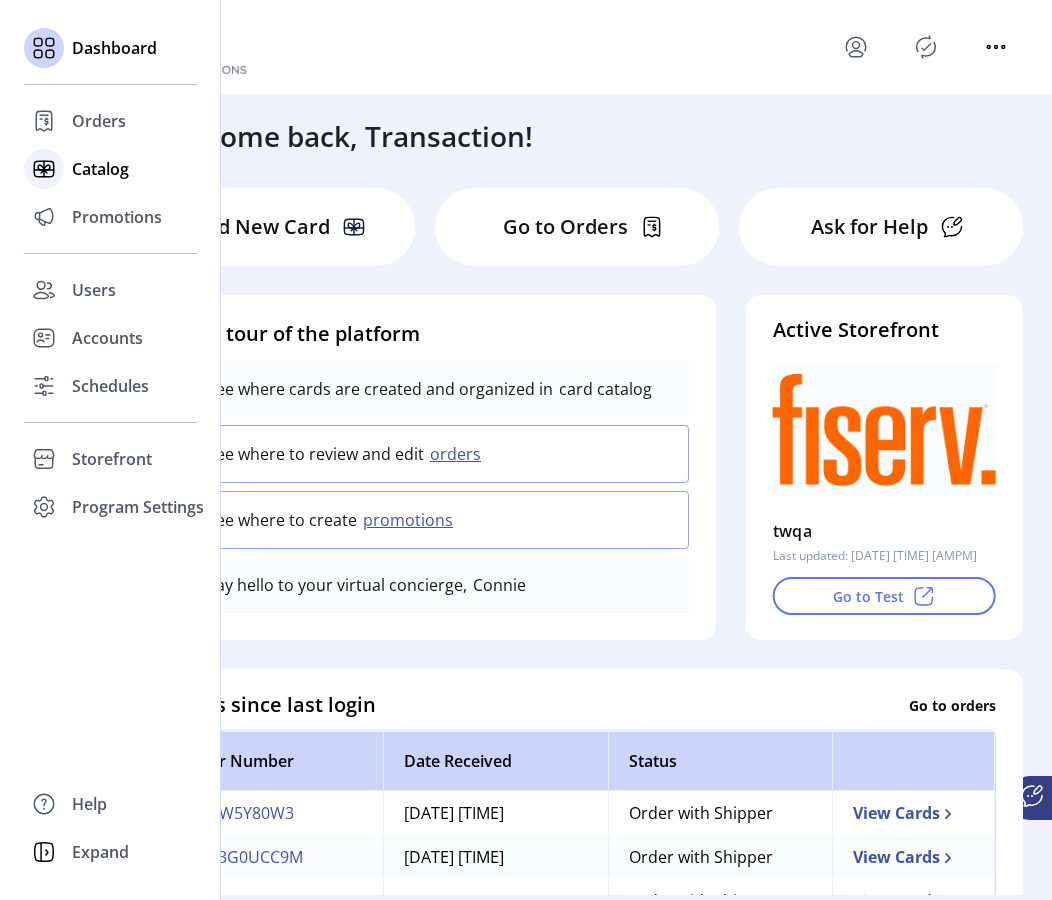 click on "Catalog" at bounding box center [99, 121] 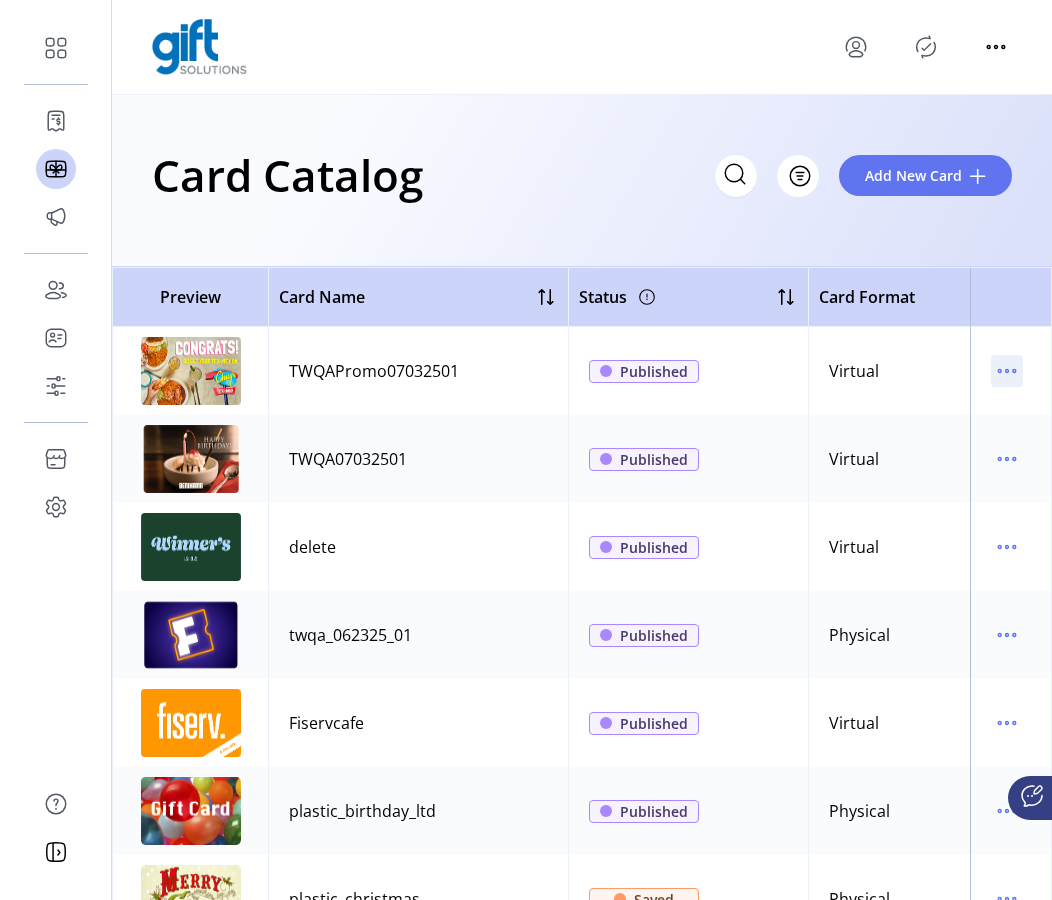 click at bounding box center [1007, 371] 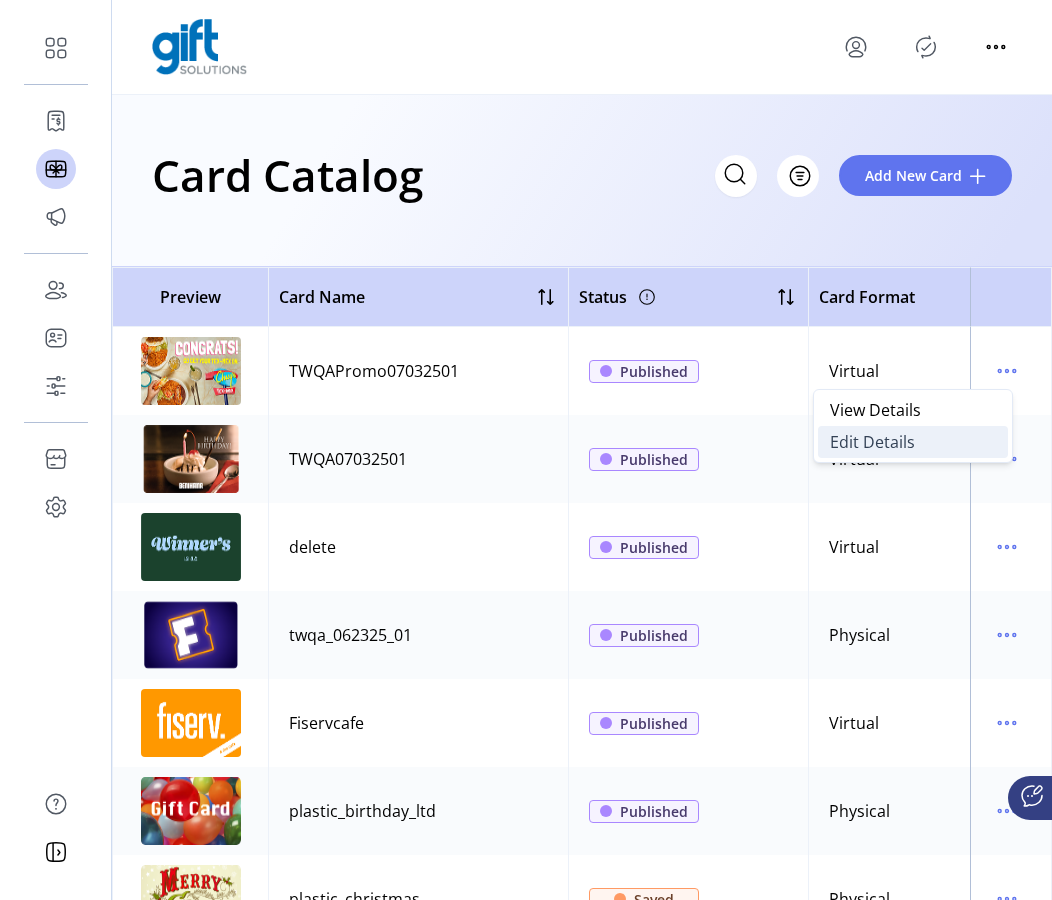 click on "Edit Details" at bounding box center [913, 442] 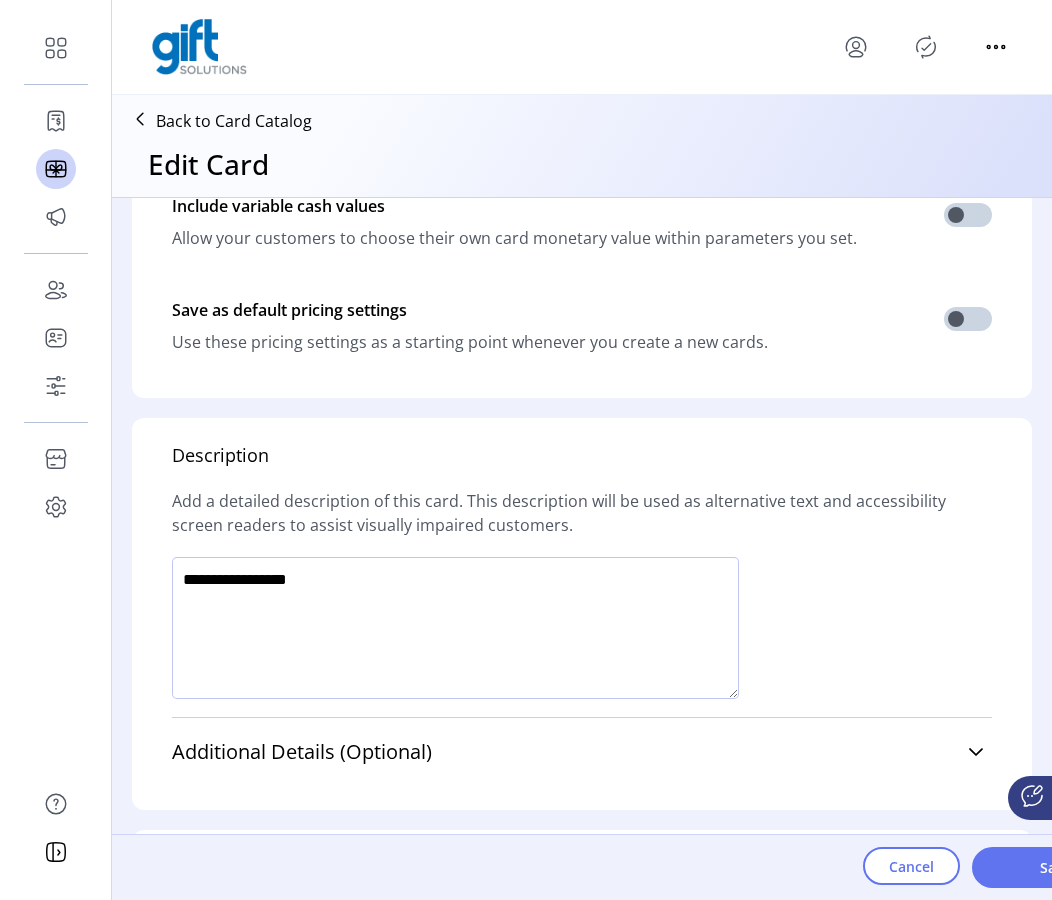 scroll, scrollTop: 1302, scrollLeft: 0, axis: vertical 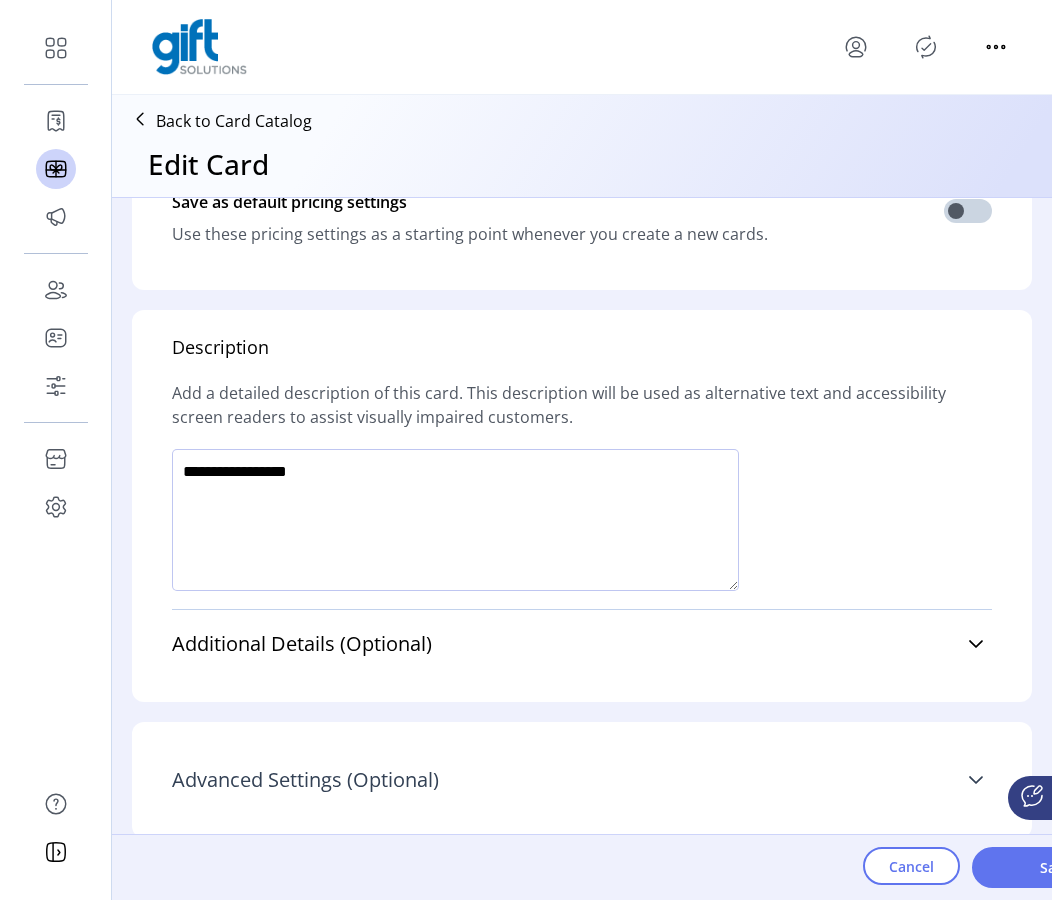 click at bounding box center (976, 780) 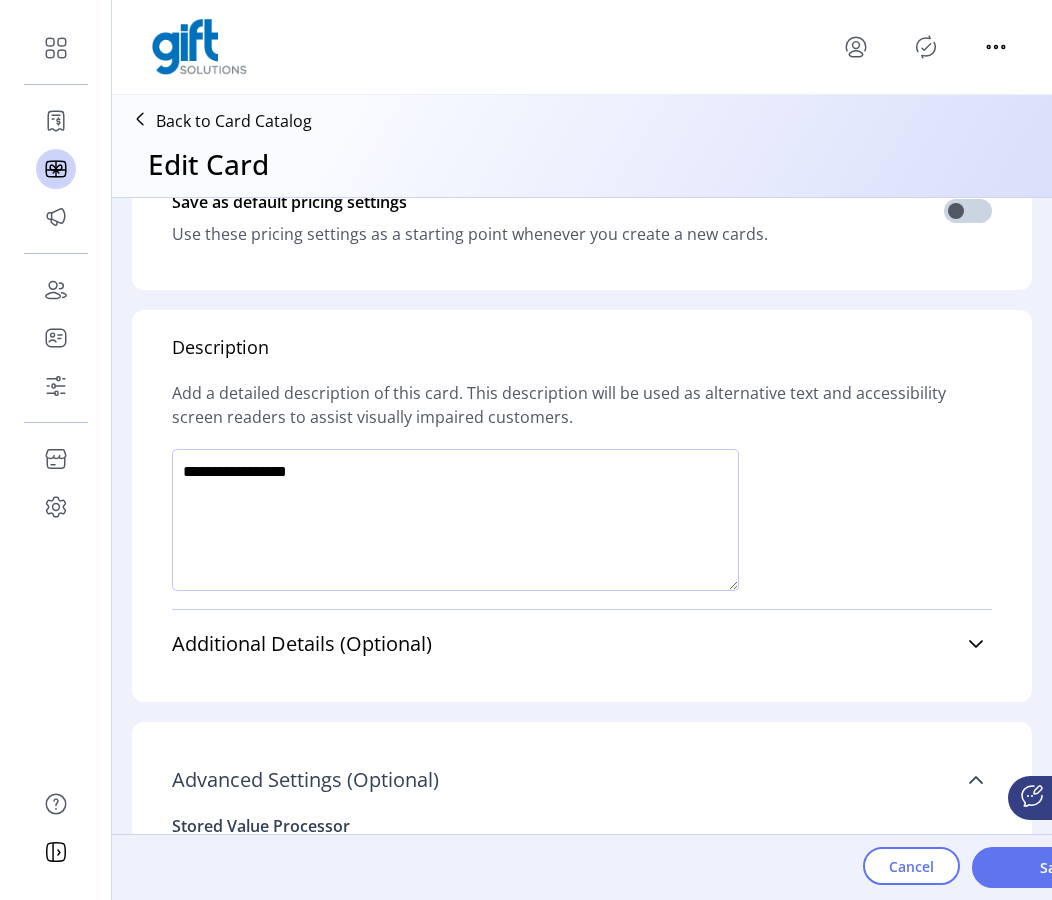 scroll, scrollTop: 1522, scrollLeft: 0, axis: vertical 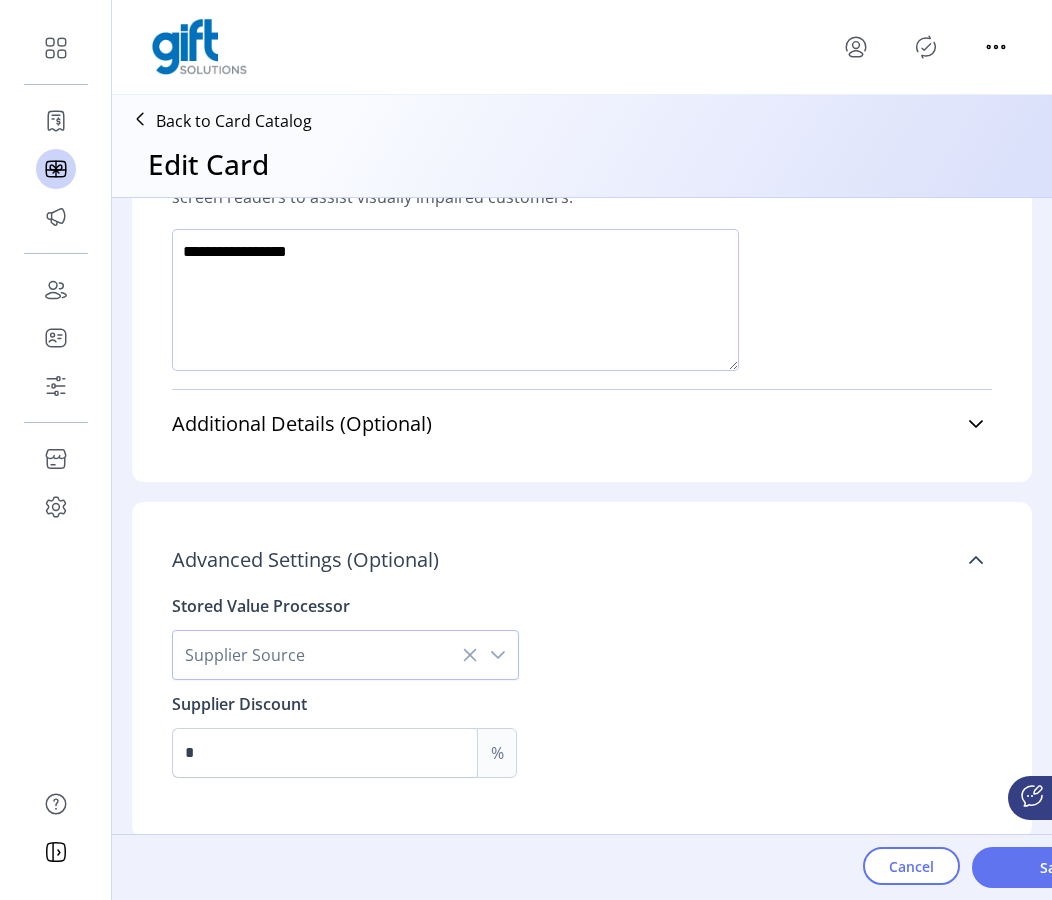 click at bounding box center (498, 655) 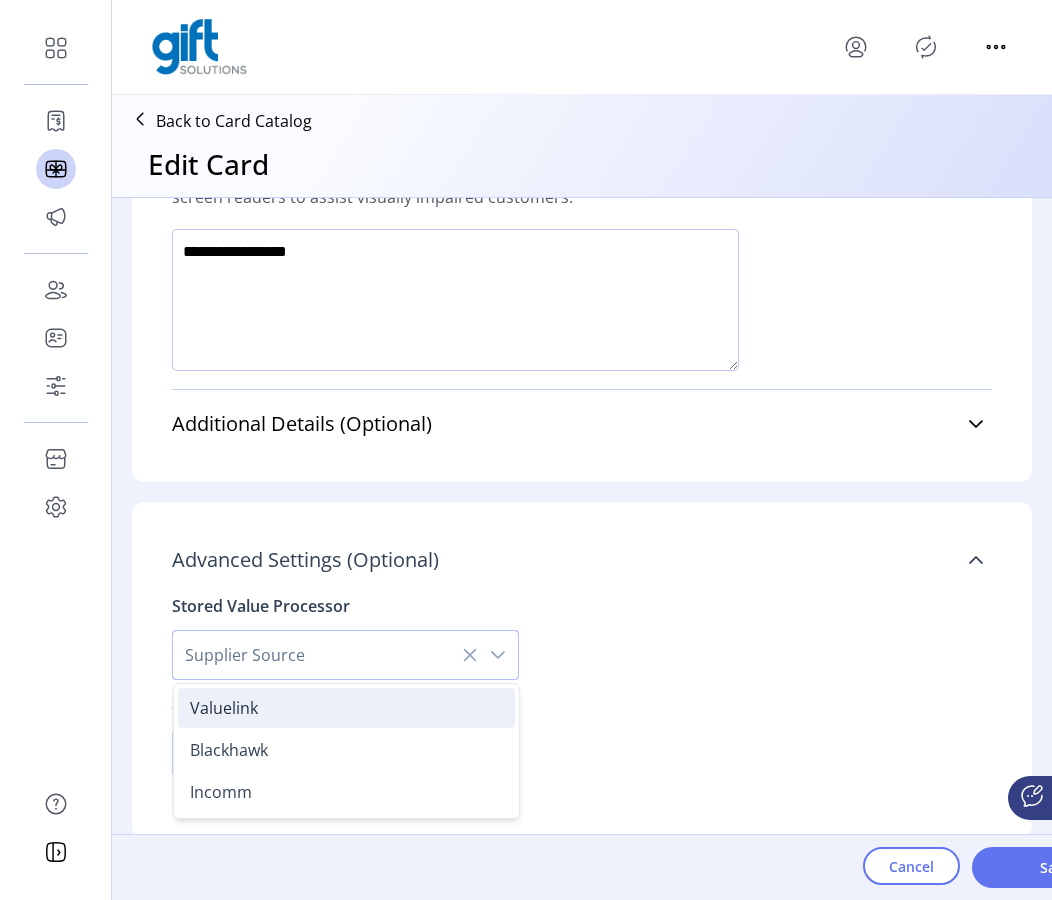 click on "Valuelink" at bounding box center (346, 708) 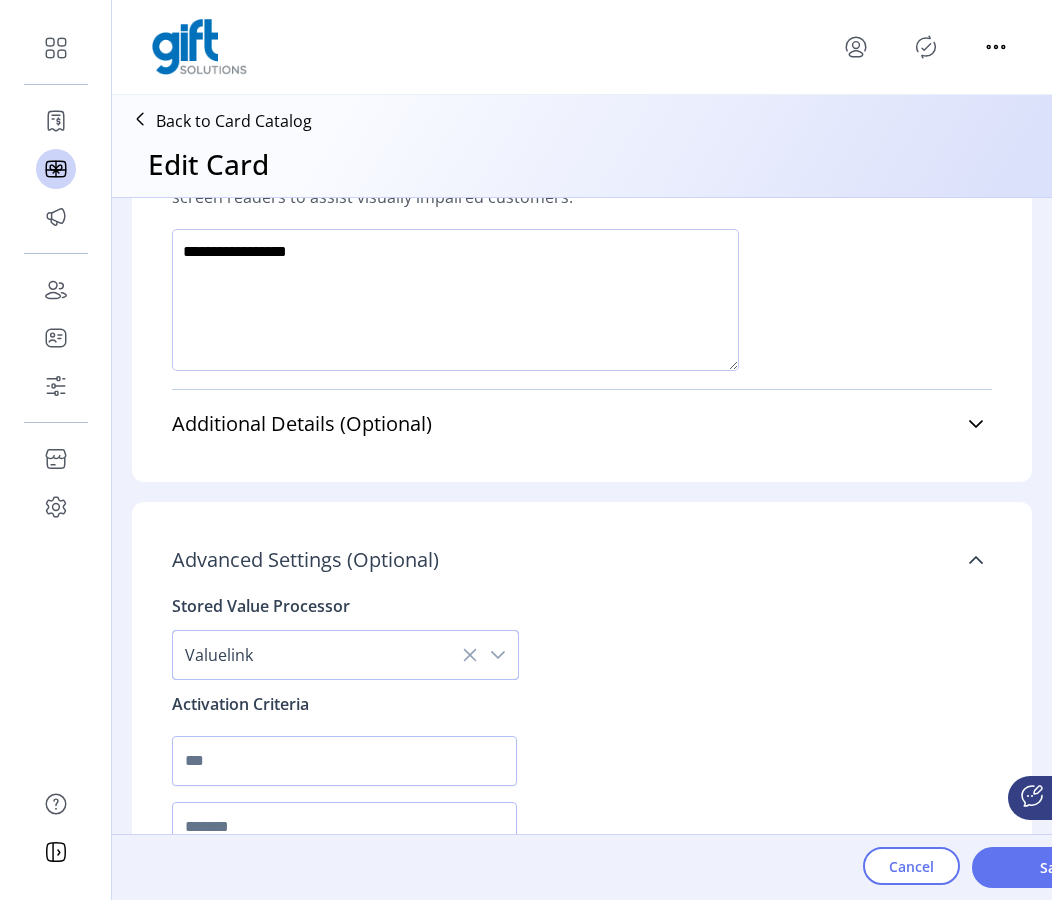 click on "Valuelink" at bounding box center [325, 655] 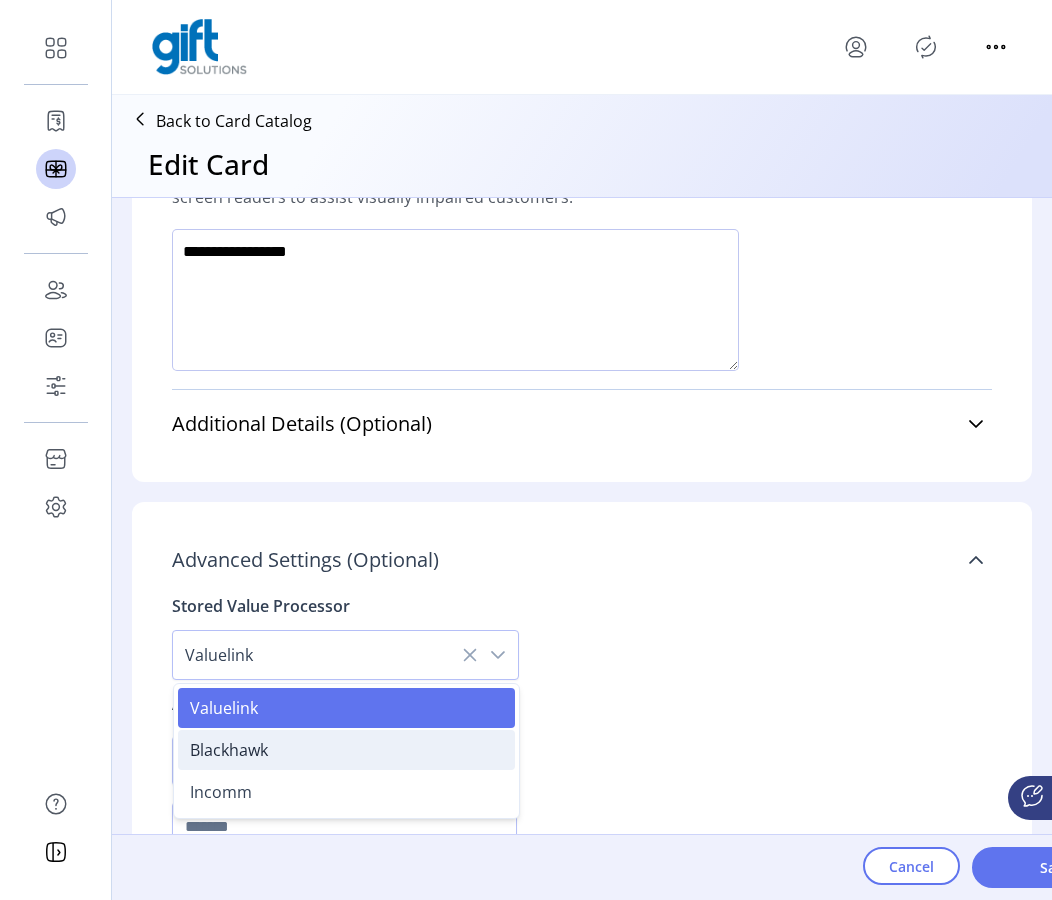 click on "Blackhawk" at bounding box center [346, 750] 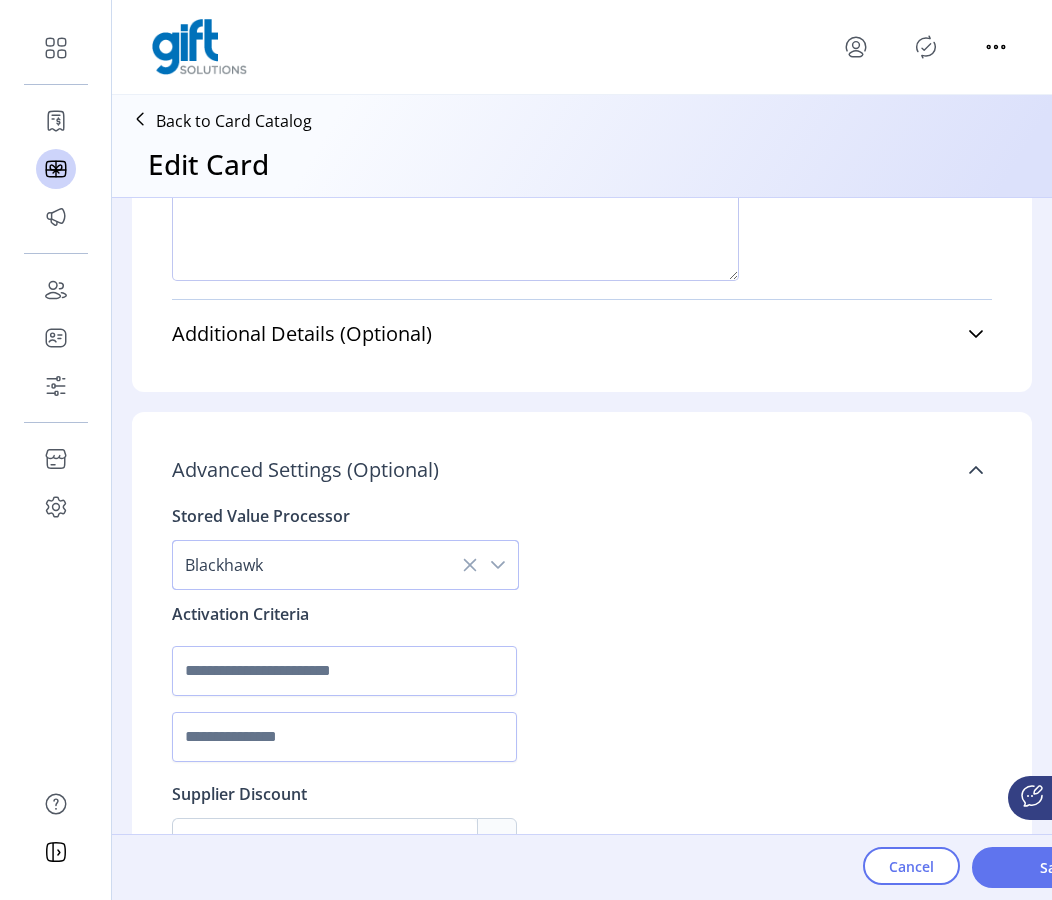 scroll, scrollTop: 1616, scrollLeft: 0, axis: vertical 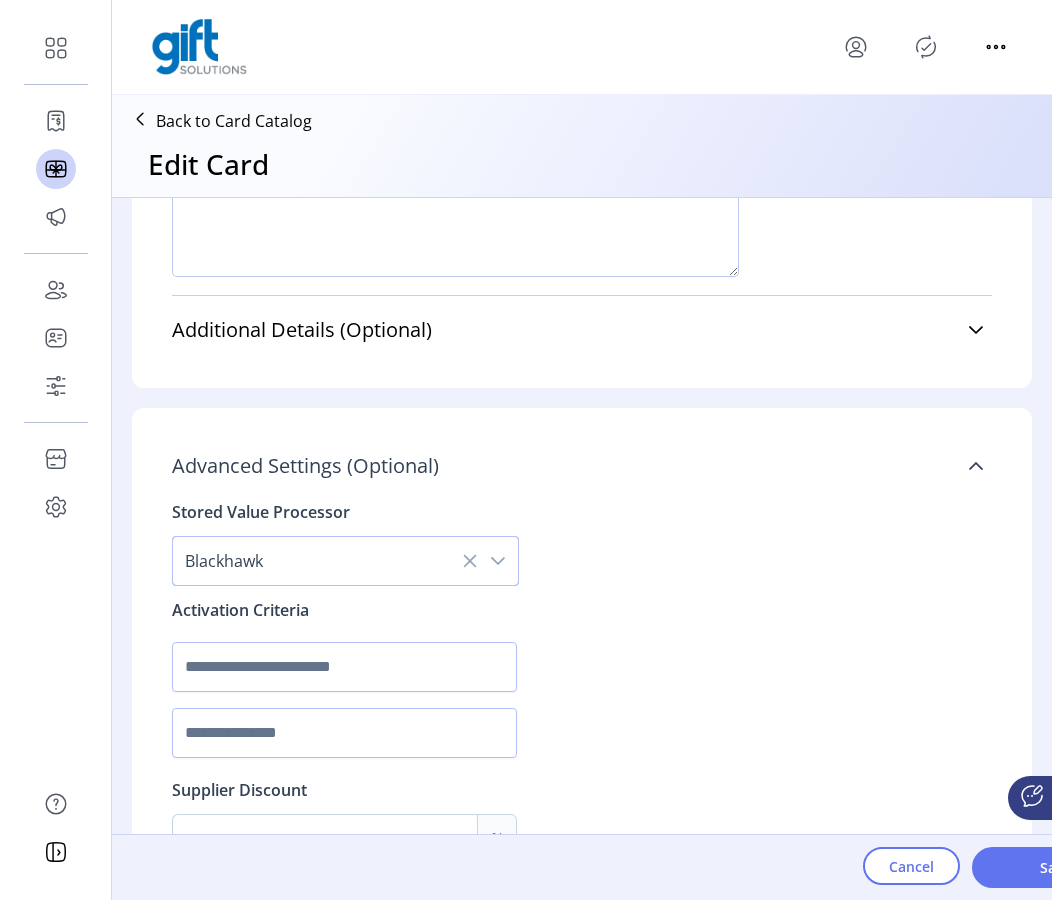 click on "Blackhawk" at bounding box center (325, 561) 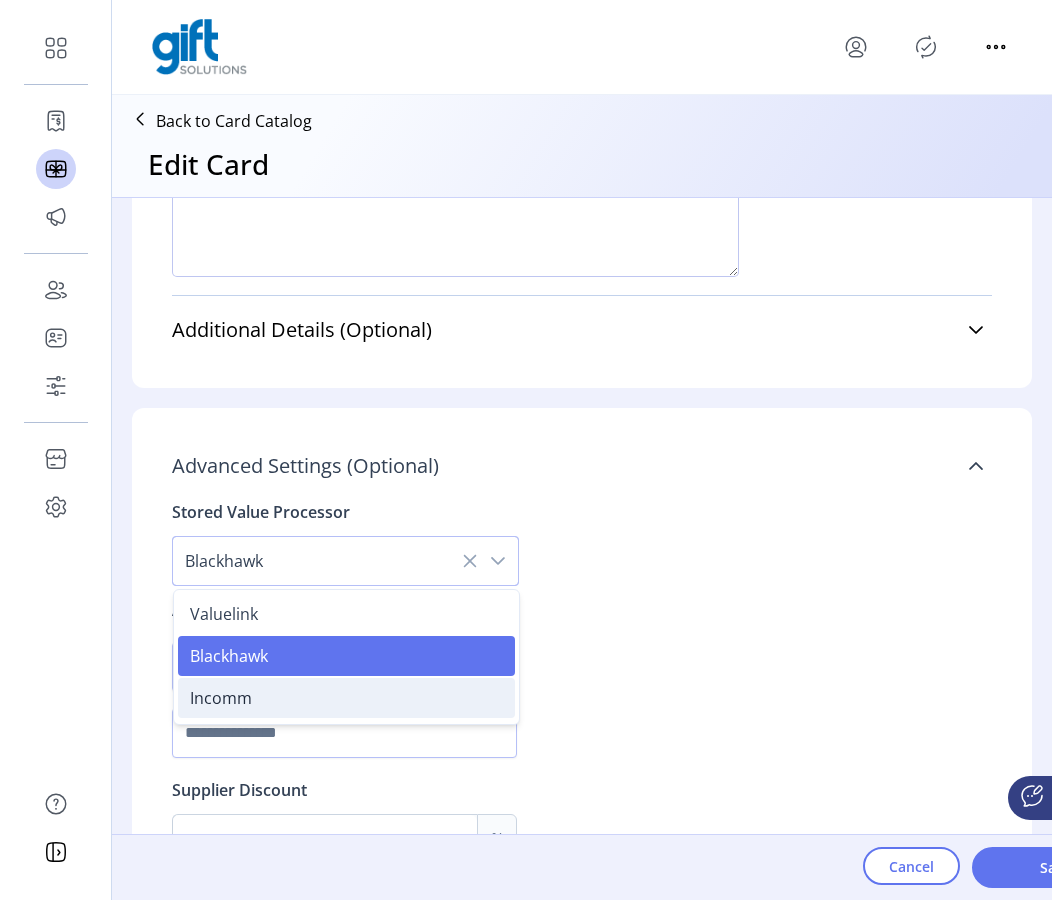 click on "Incomm" at bounding box center [346, 698] 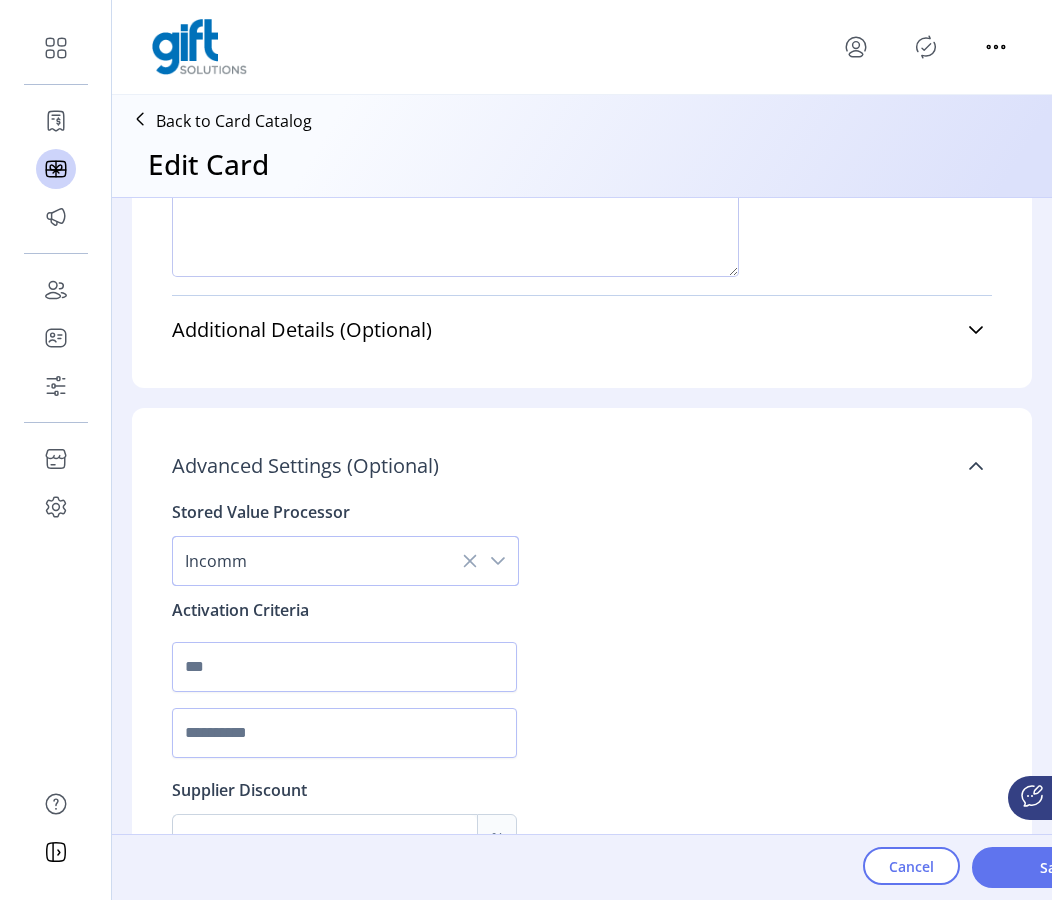 click on "Incomm" at bounding box center (325, 561) 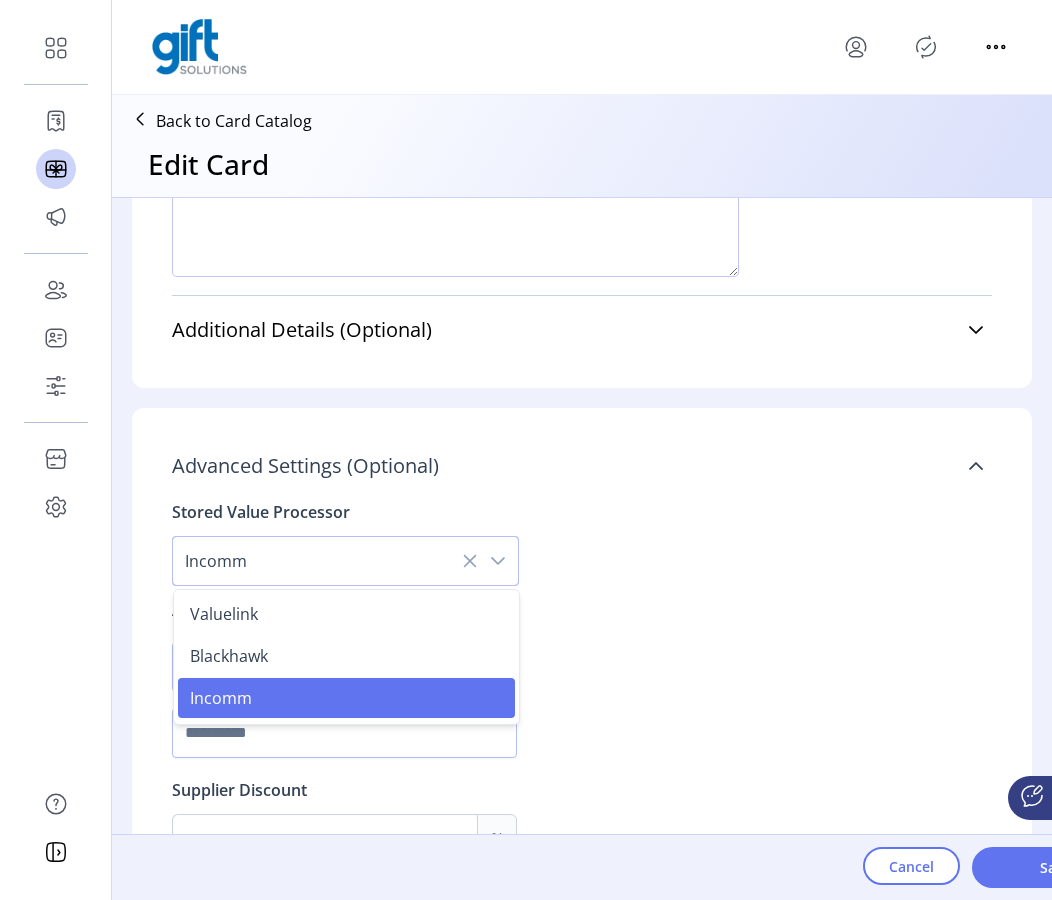 click on "Stored Value Processor Incomm Valuelink Blackhawk Incomm Activation Criteria Supplier Discount * %" at bounding box center (582, 676) 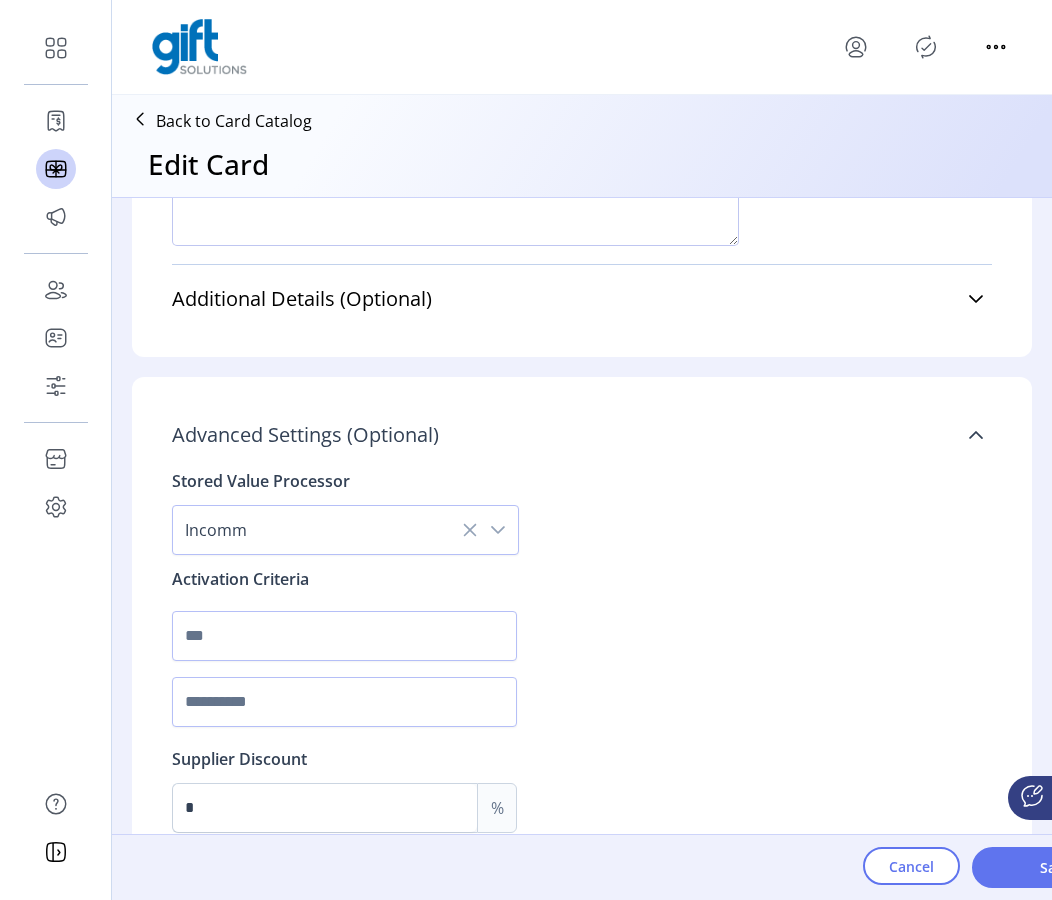 scroll, scrollTop: 1659, scrollLeft: 0, axis: vertical 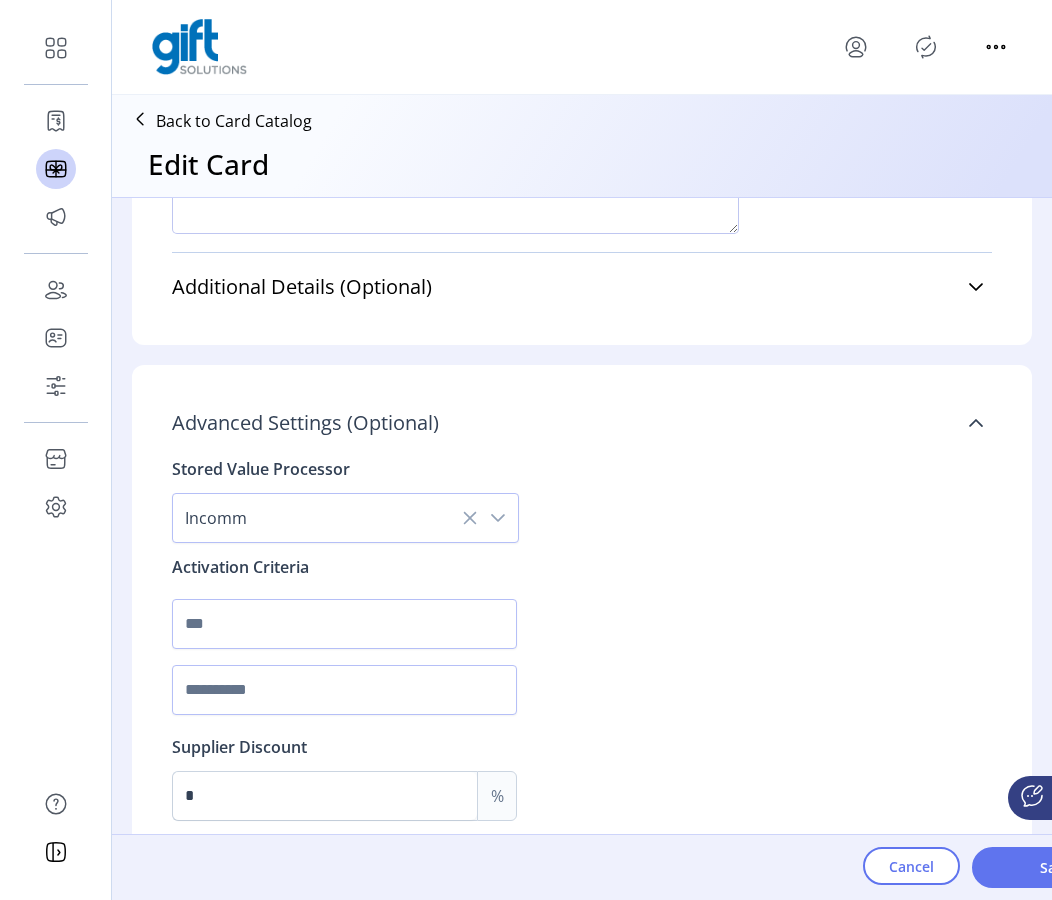 click on "Incomm" at bounding box center (325, 518) 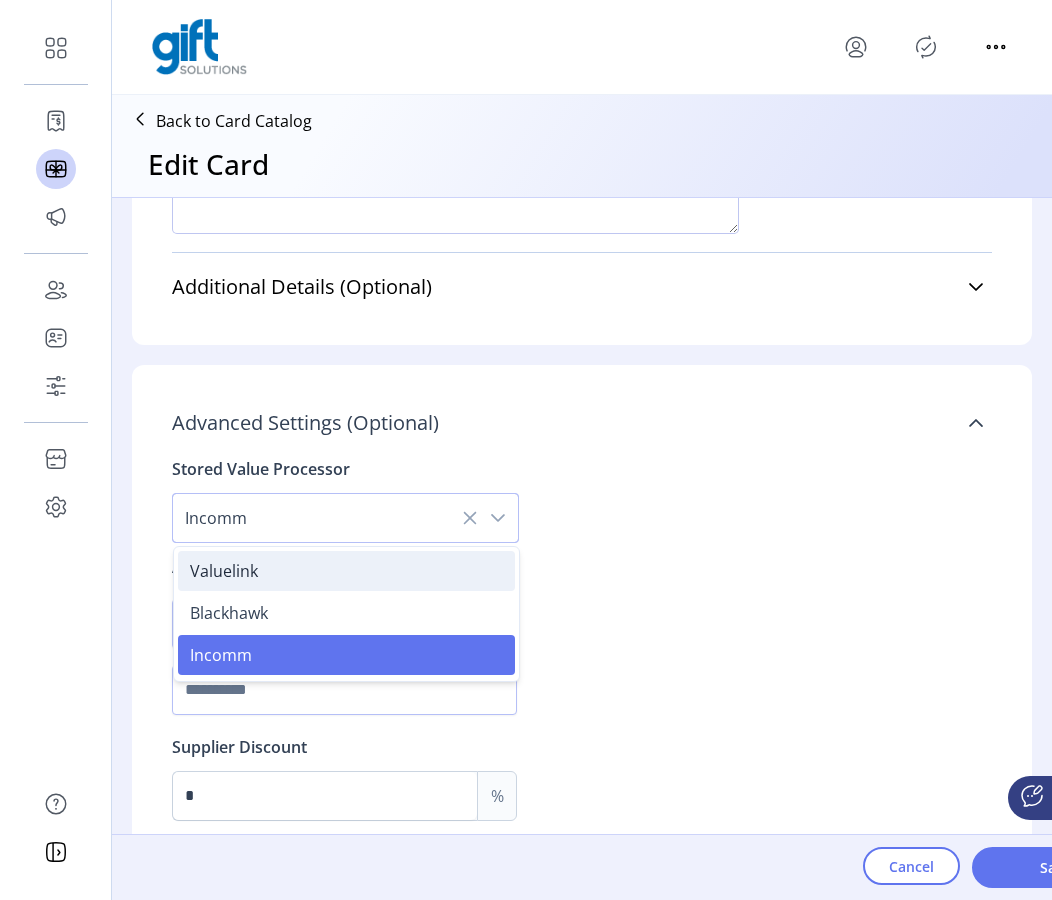 click on "Valuelink" at bounding box center (346, 571) 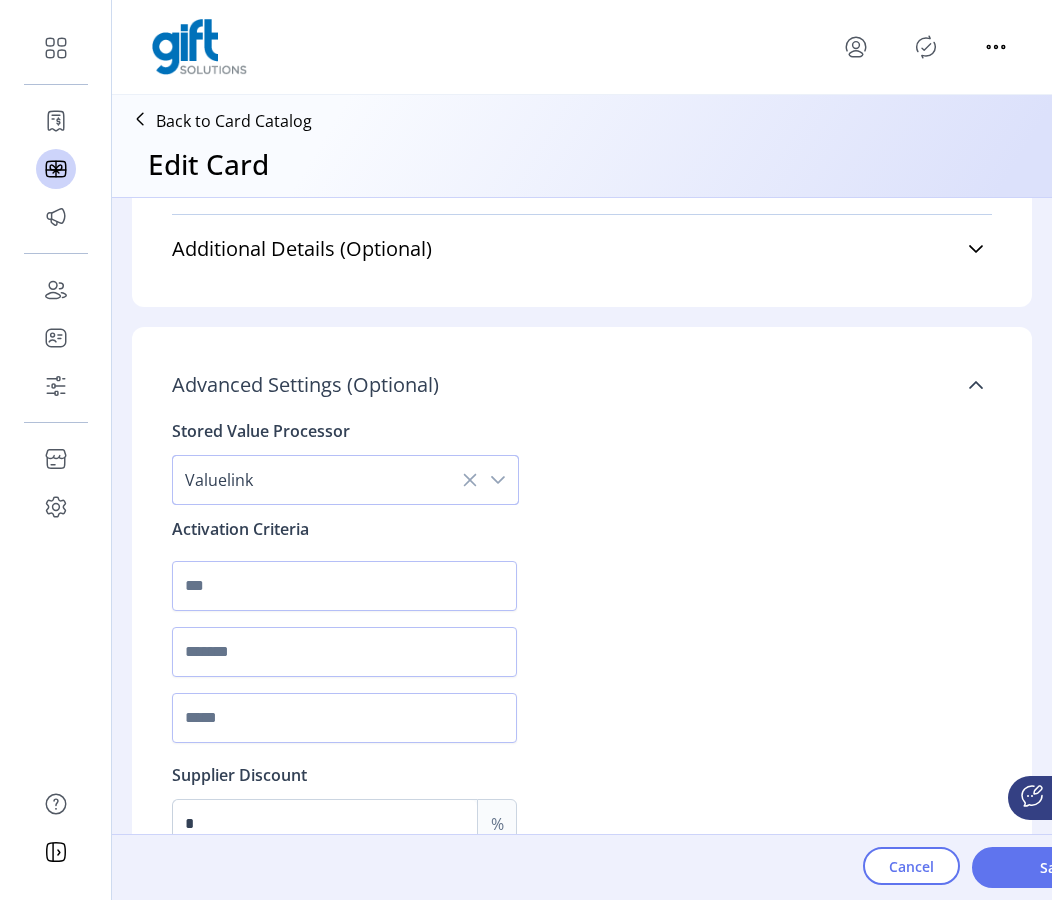 scroll, scrollTop: 1720, scrollLeft: 0, axis: vertical 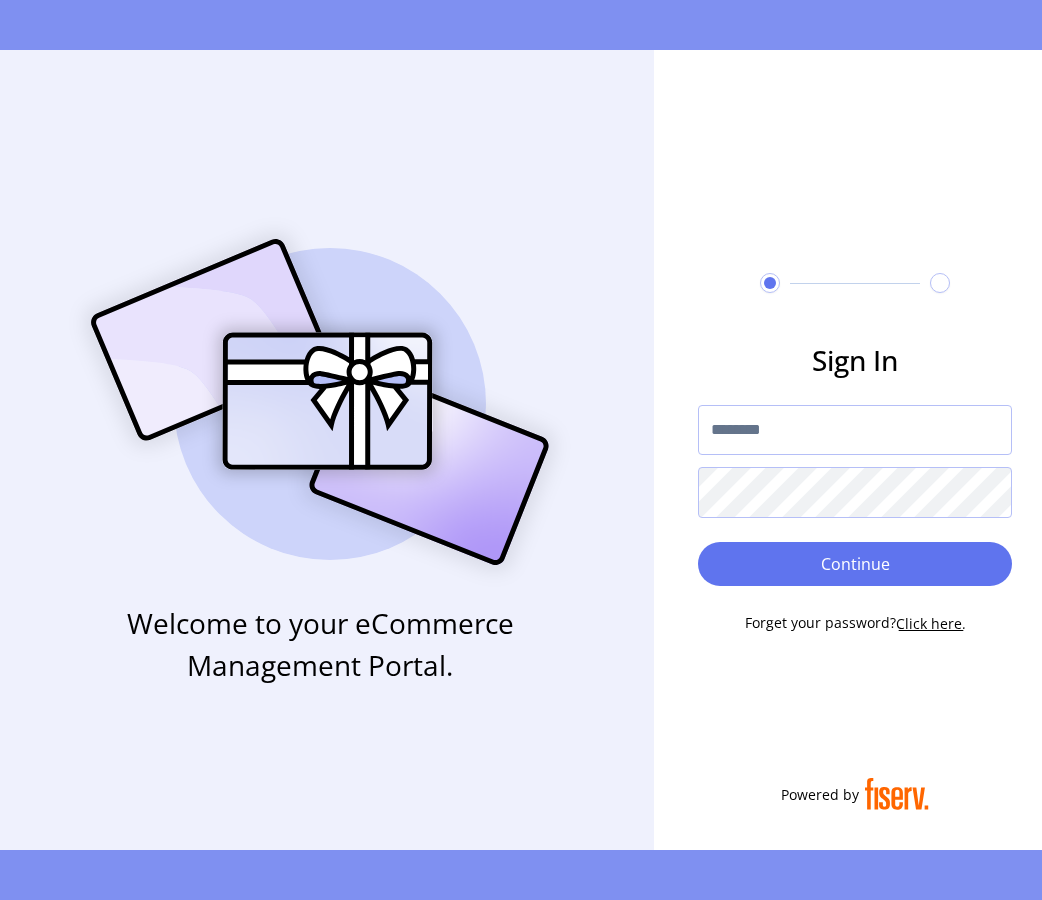 click at bounding box center [855, 430] 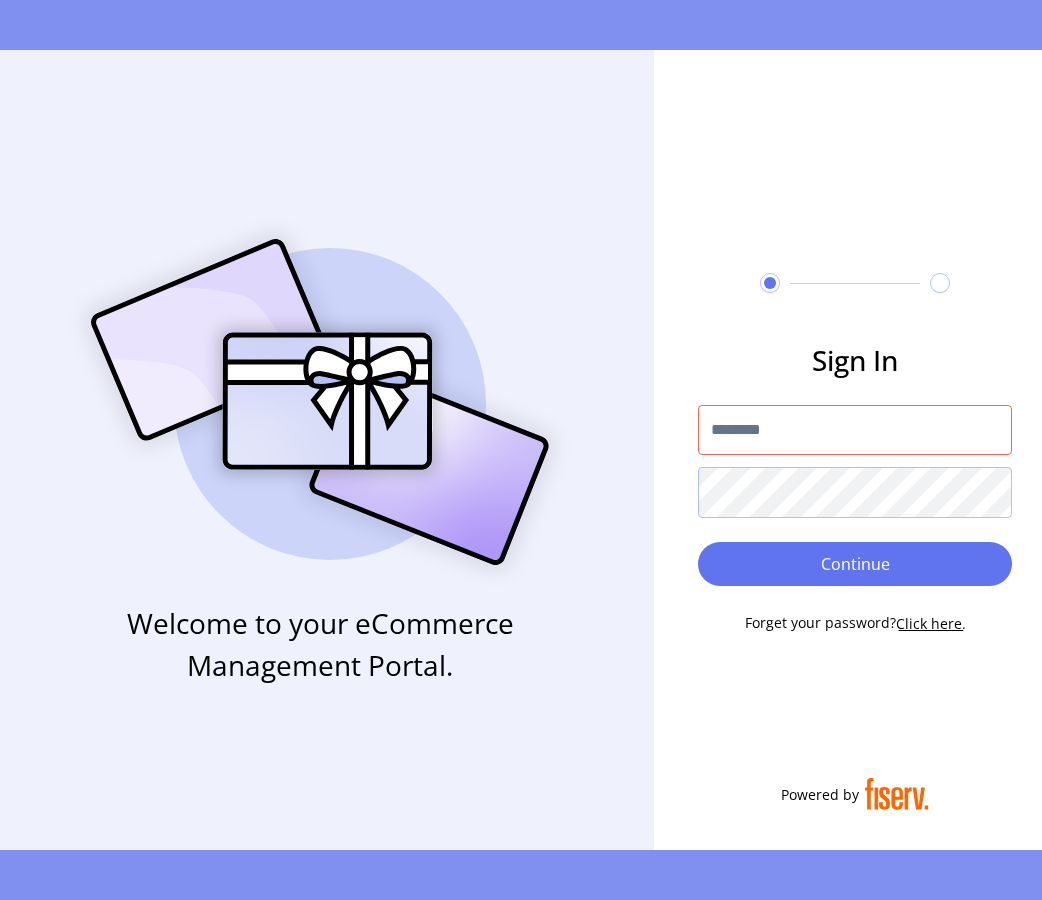 type on "*********" 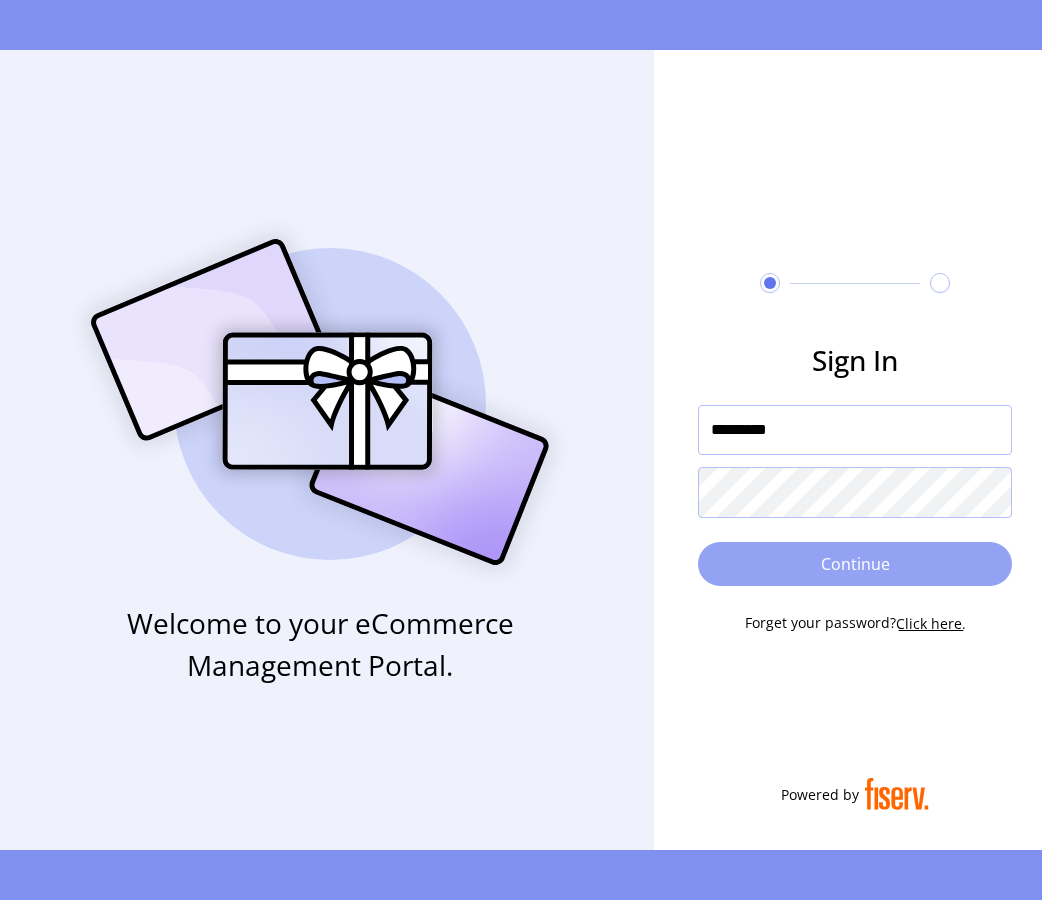click on "Continue" at bounding box center (855, 564) 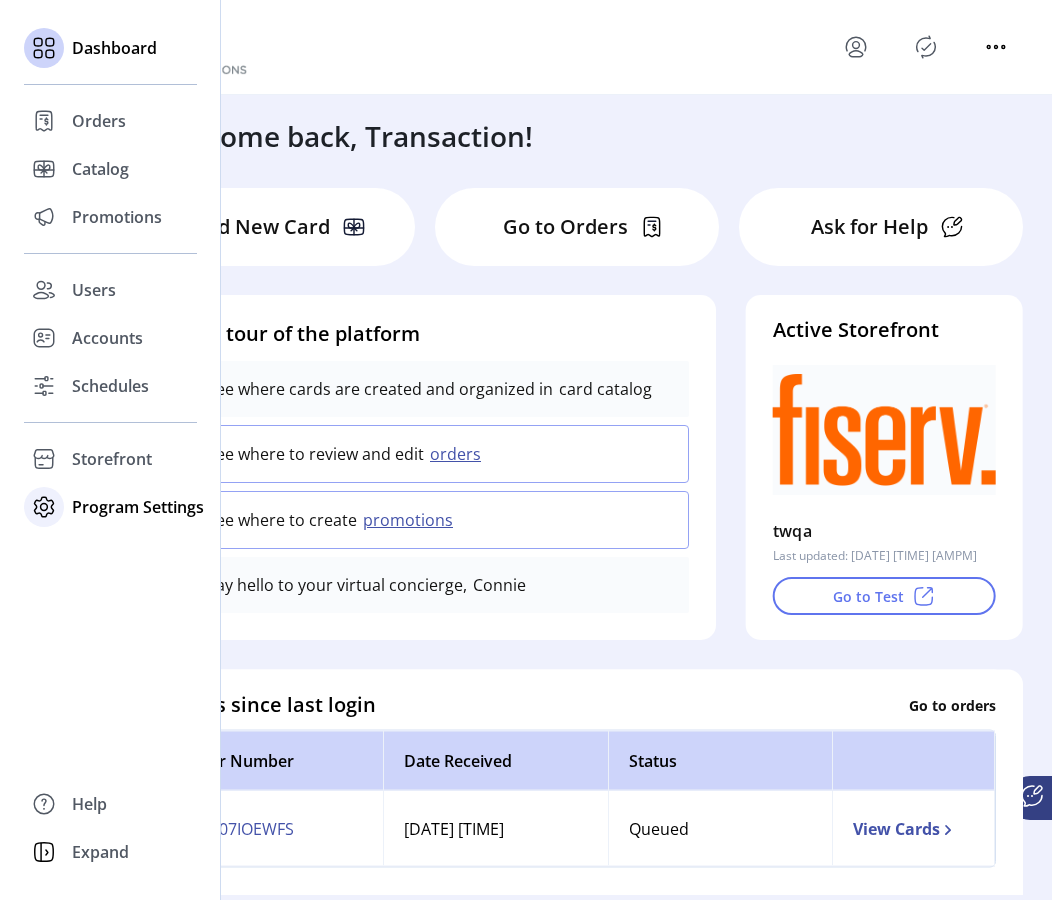 click on "Program Settings" at bounding box center [99, 121] 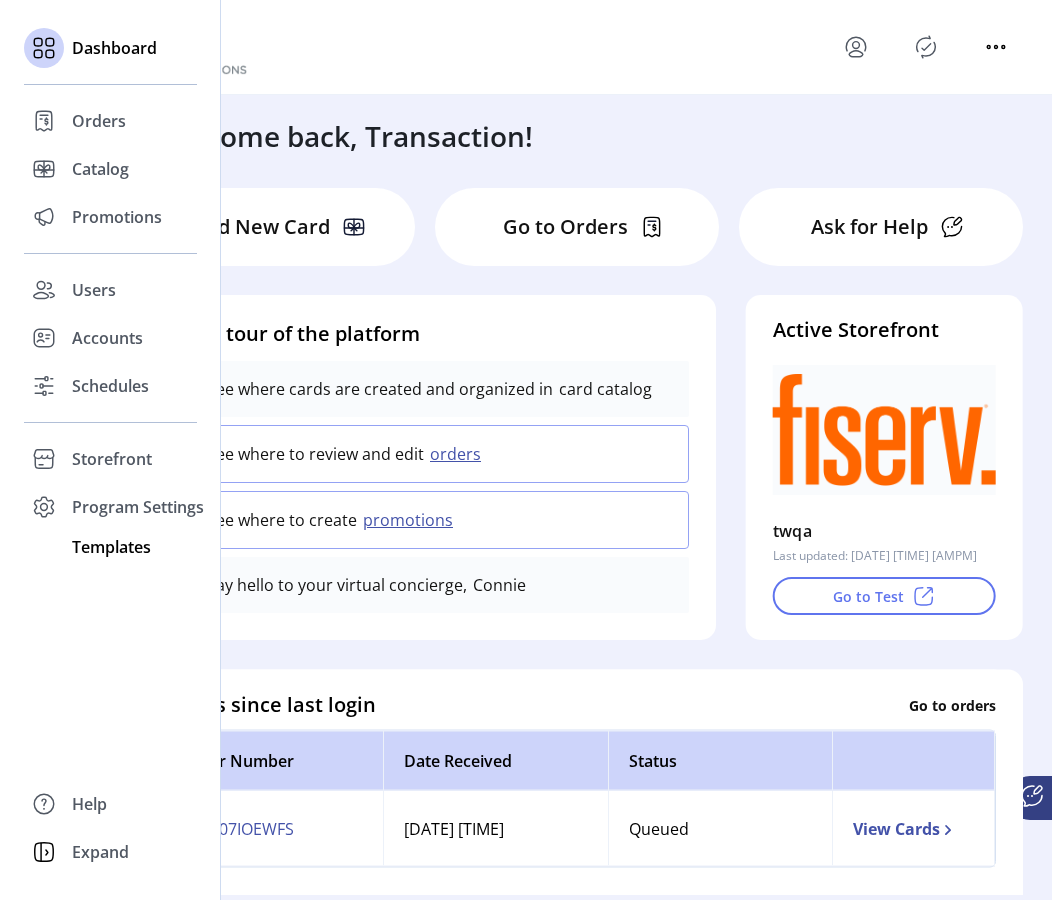 click on "Templates" at bounding box center (99, 121) 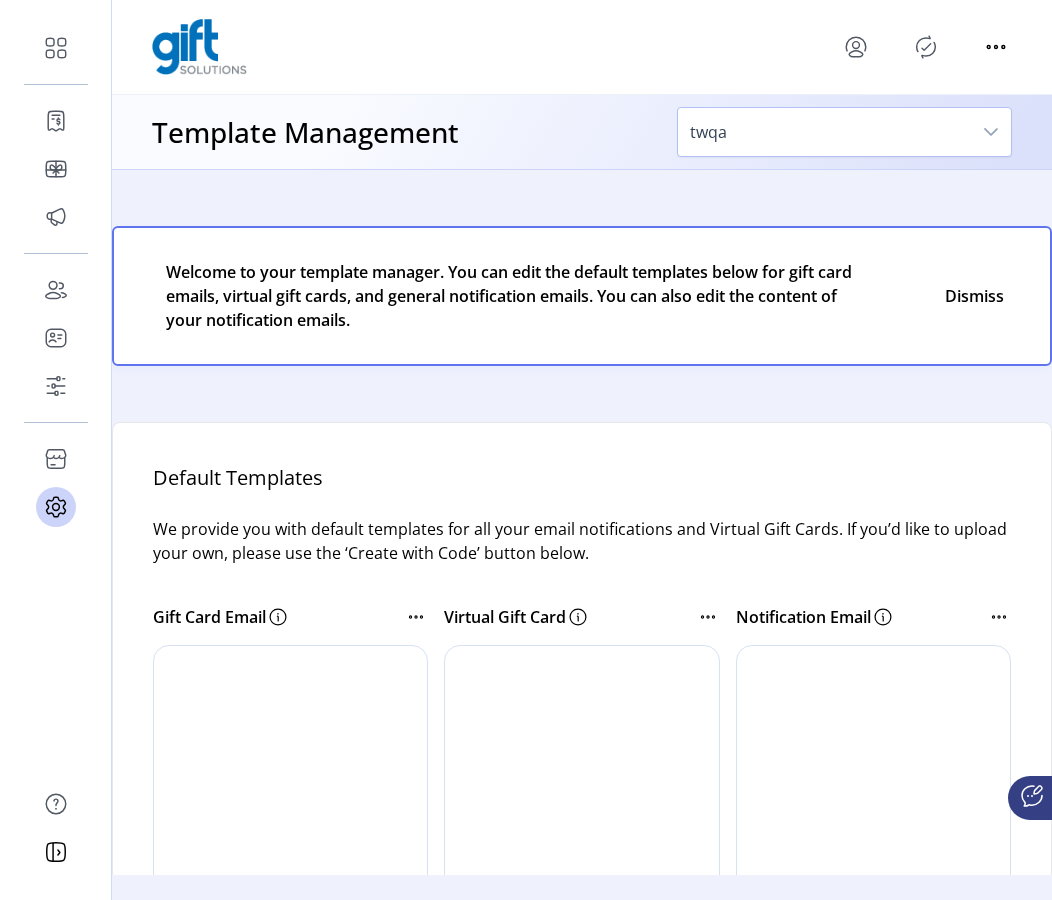 scroll, scrollTop: 0, scrollLeft: 0, axis: both 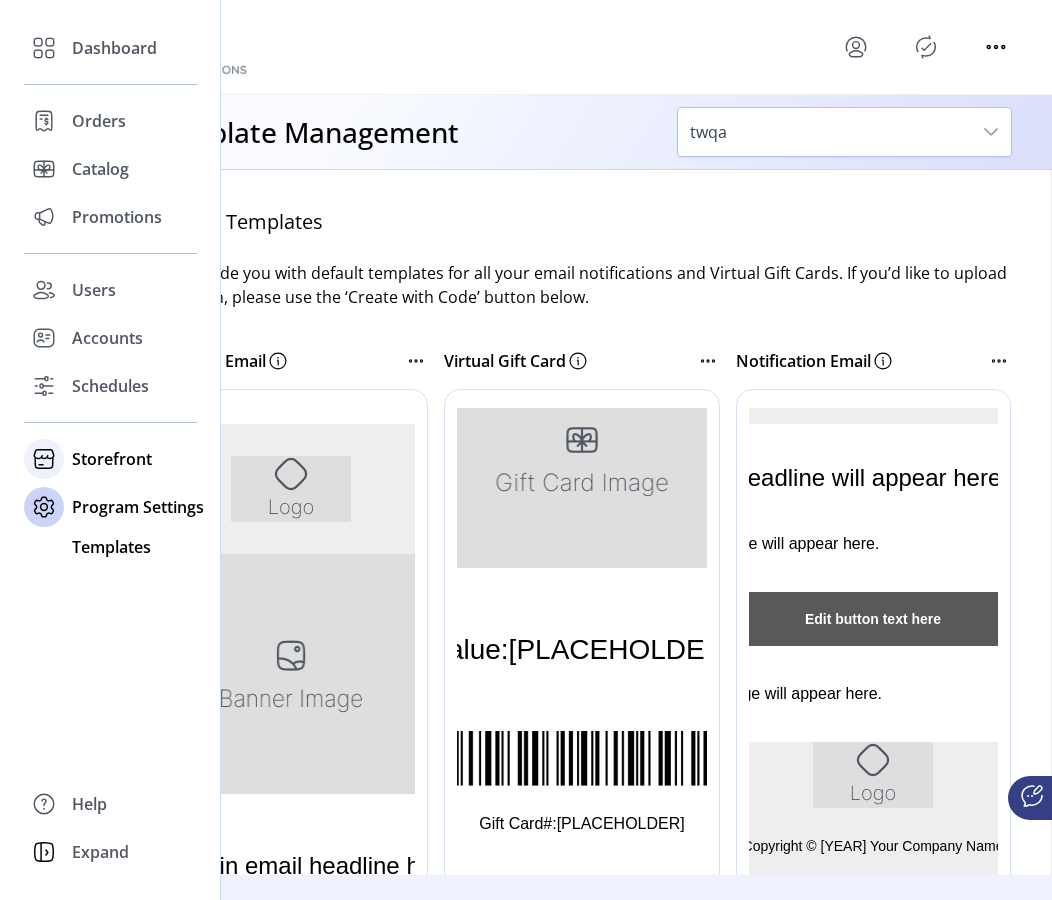 click on "Storefront" at bounding box center (114, 48) 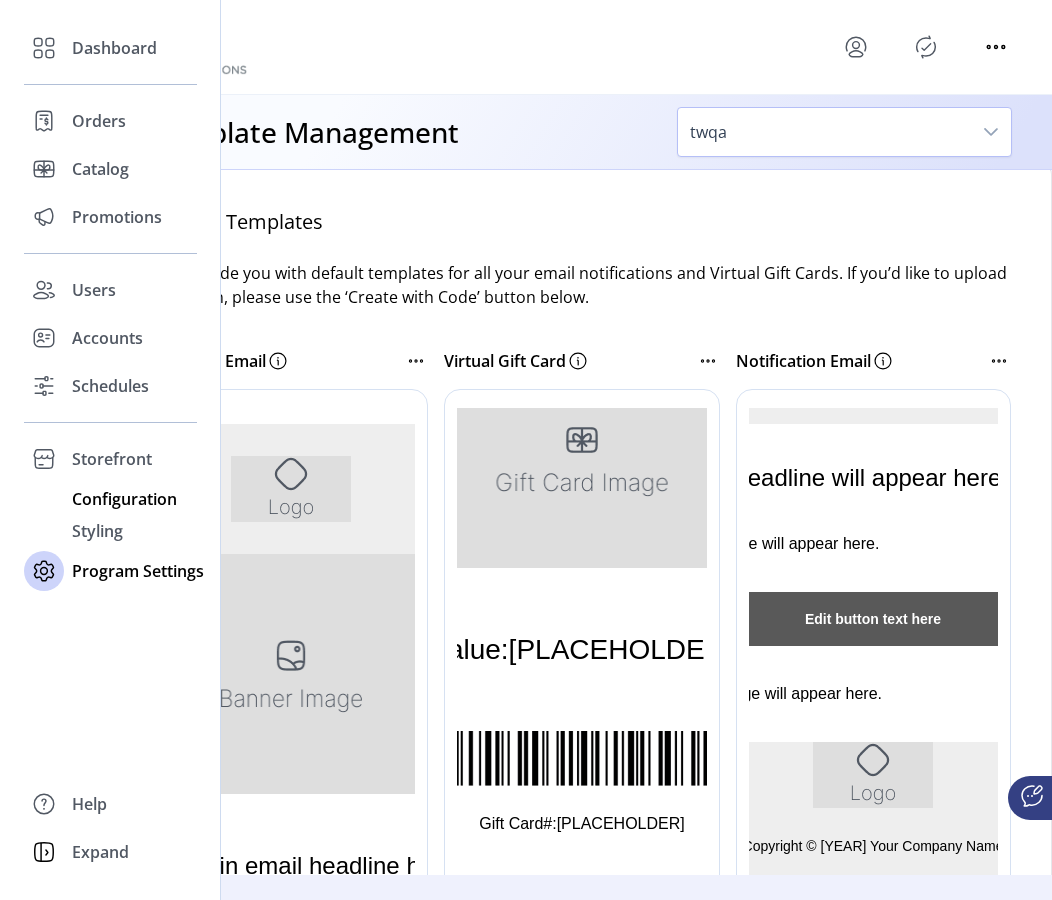 click on "Configuration" at bounding box center (114, 48) 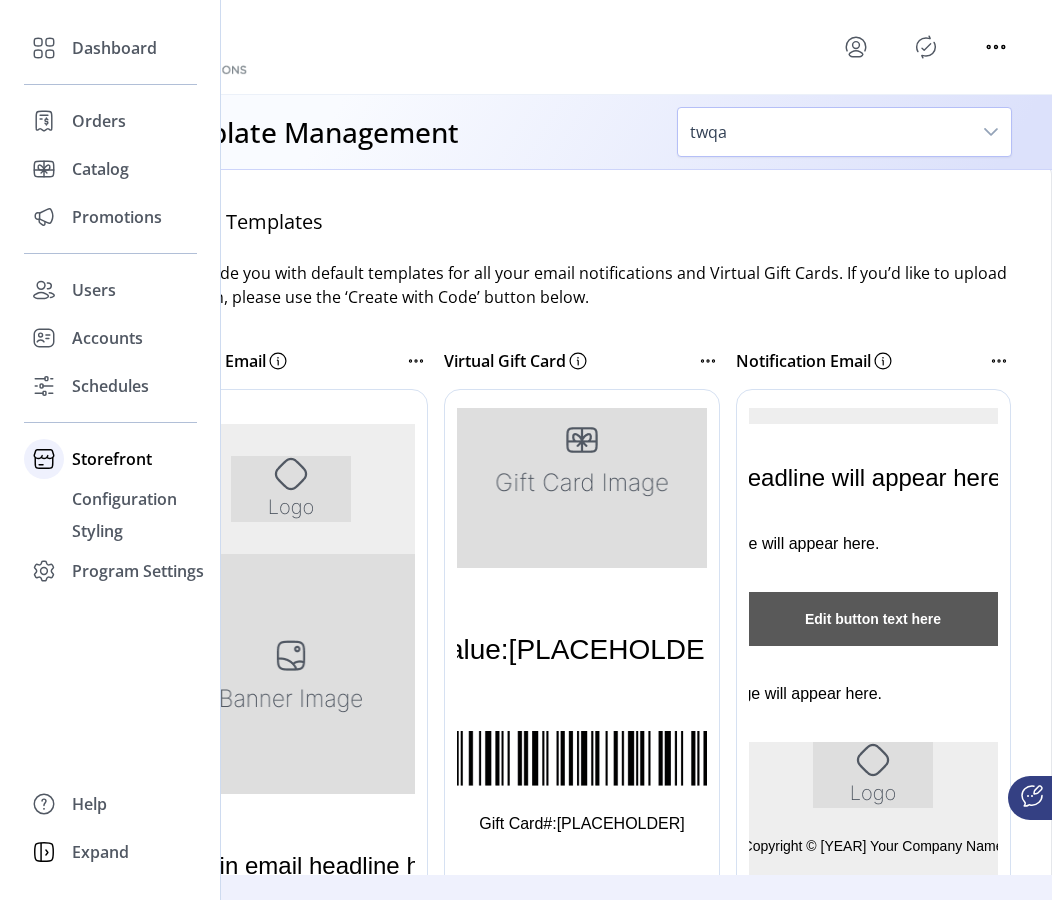 click on "Storefront" at bounding box center [112, 459] 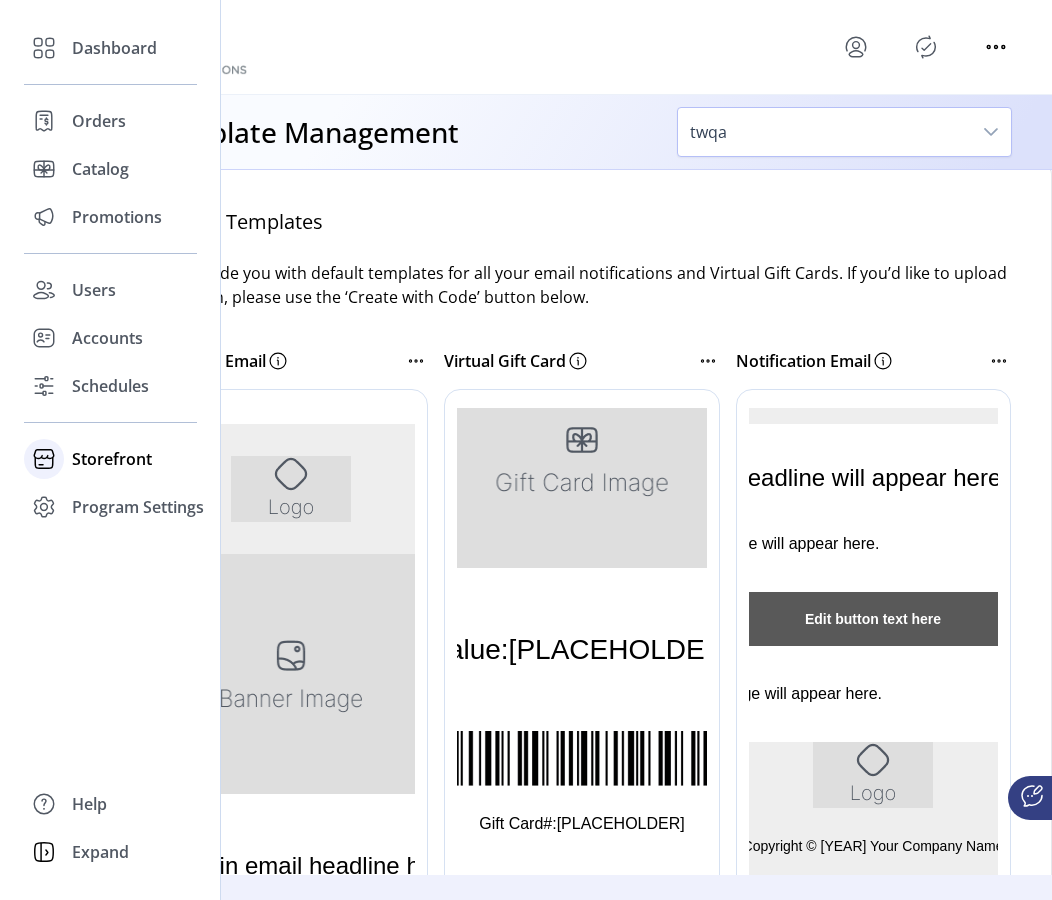 click on "Storefront" at bounding box center (112, 459) 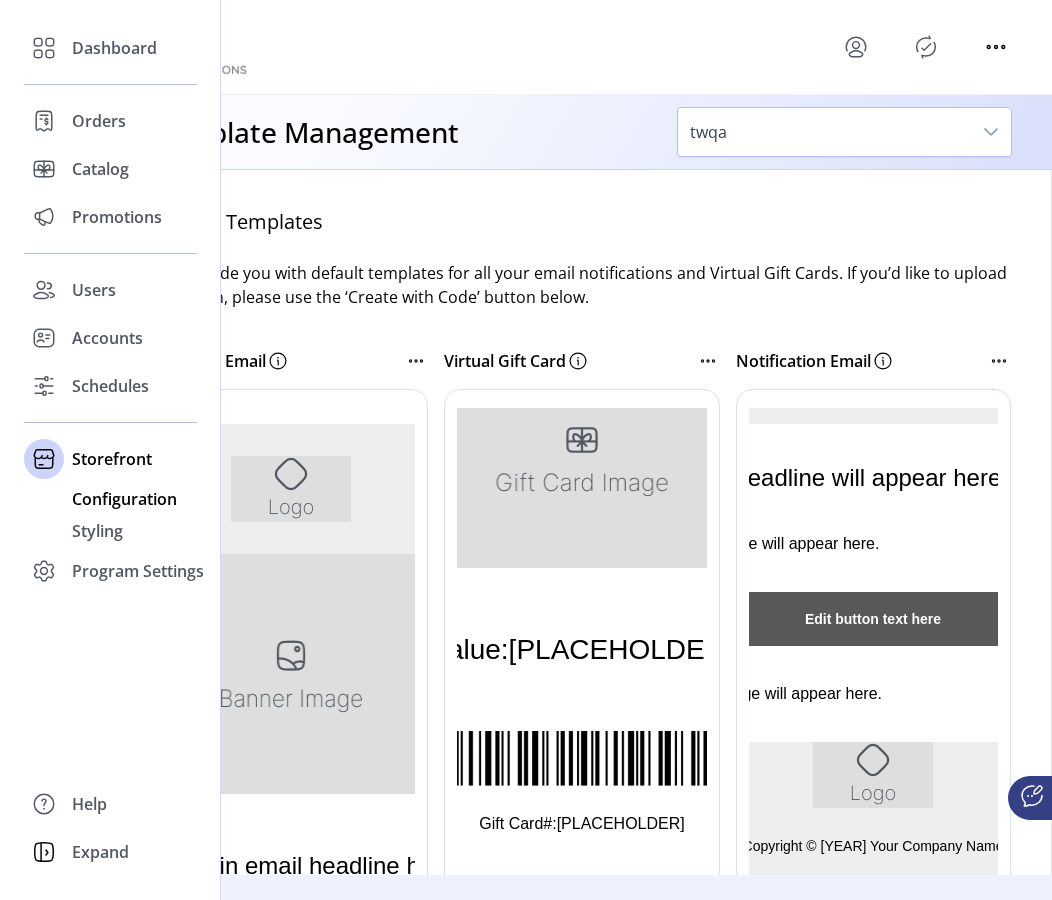 click on "Configuration" at bounding box center (114, 48) 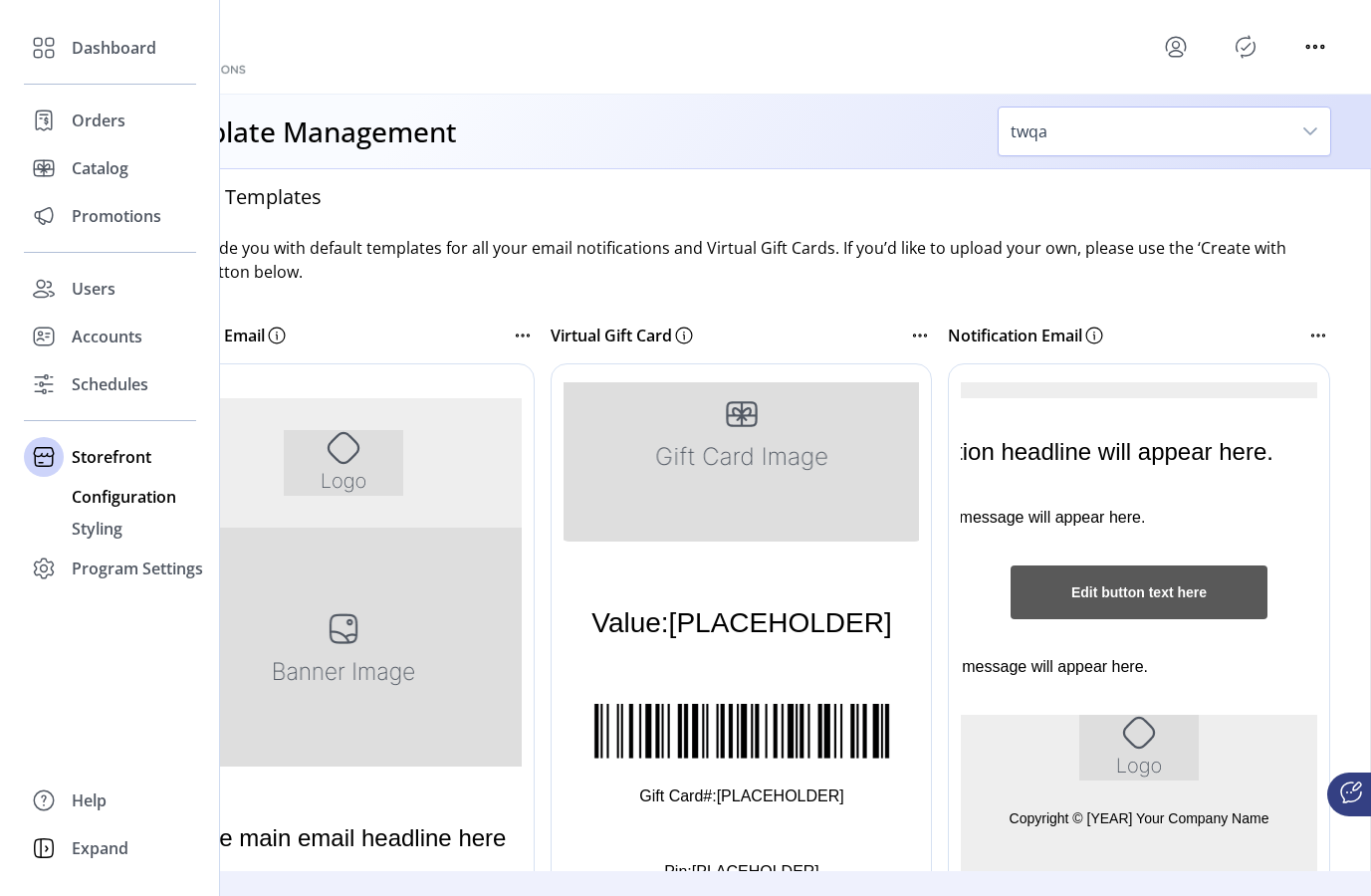 click on "Configuration" at bounding box center [114, 48] 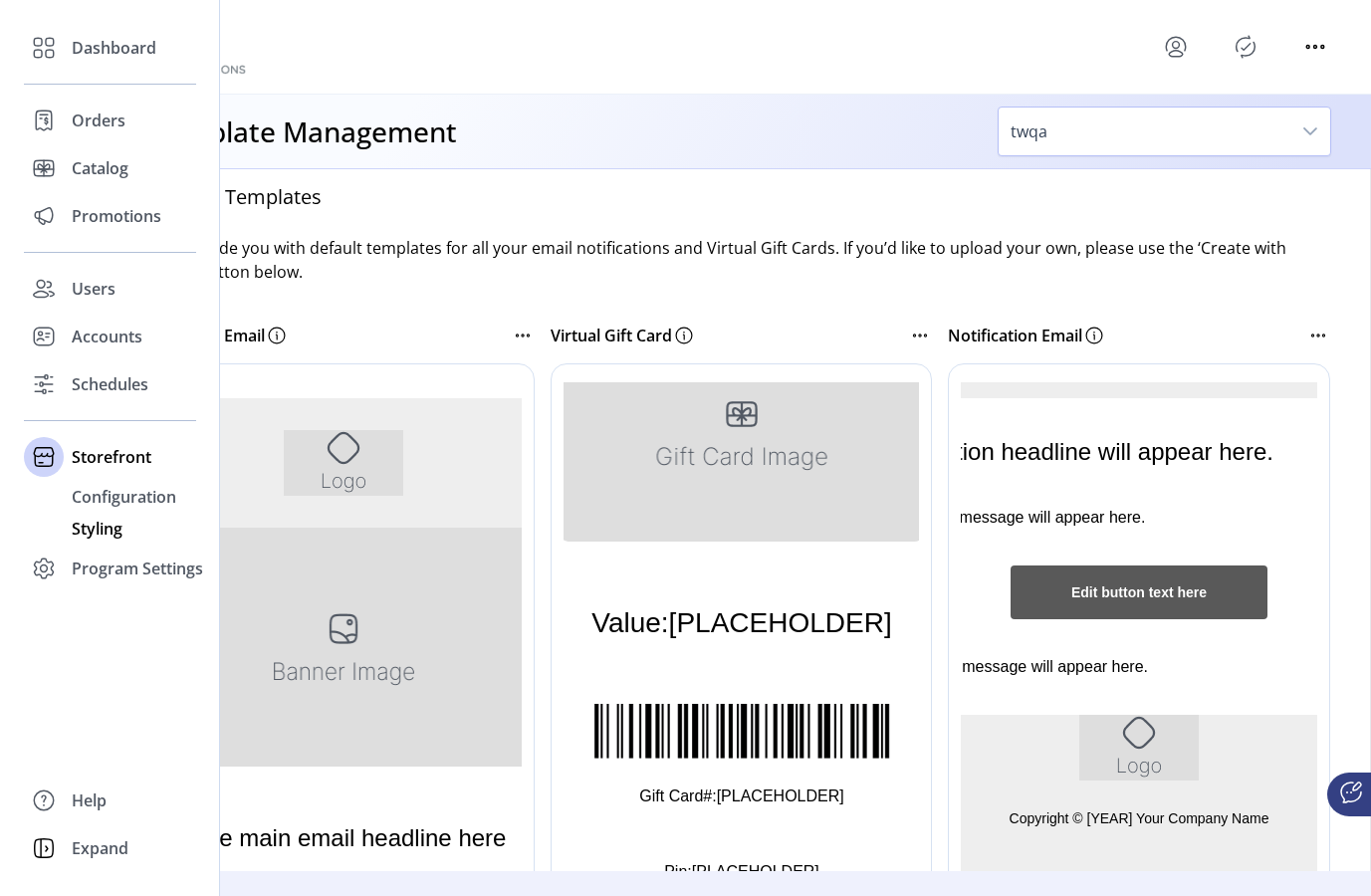 click on "Styling" at bounding box center (114, 48) 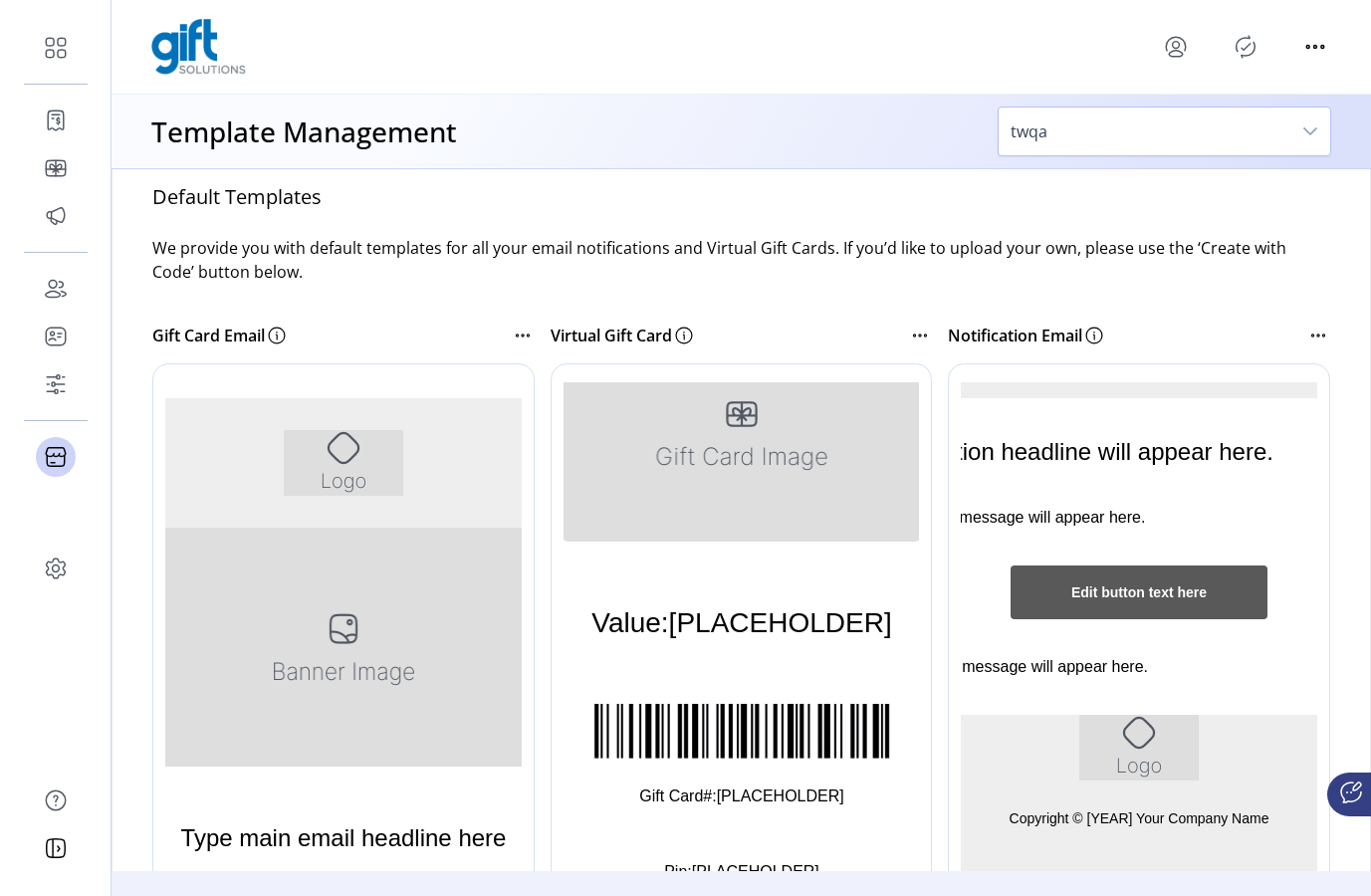 click on "twqa" at bounding box center (1144, 131) 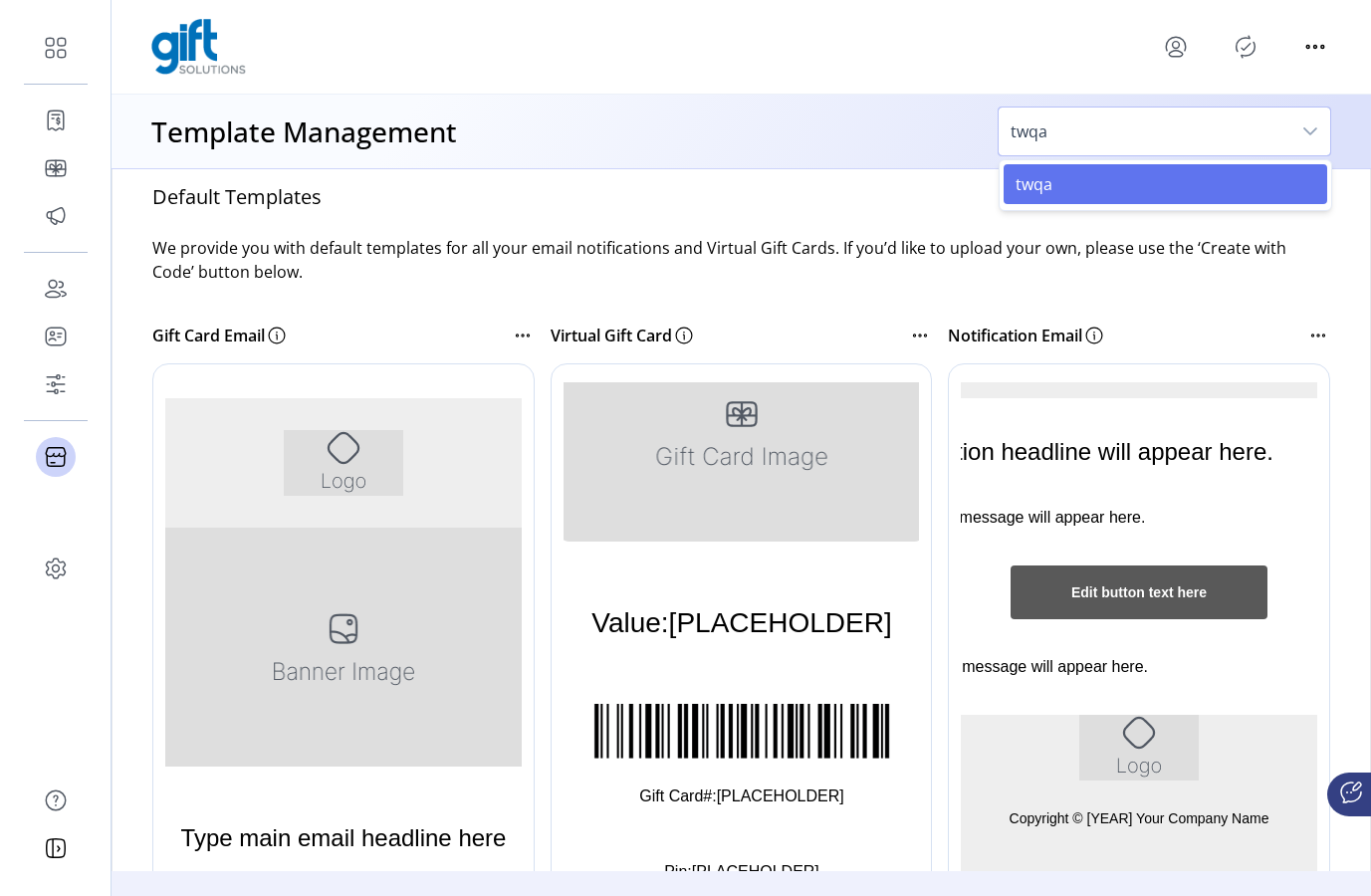 click on "twqa" at bounding box center [1144, 131] 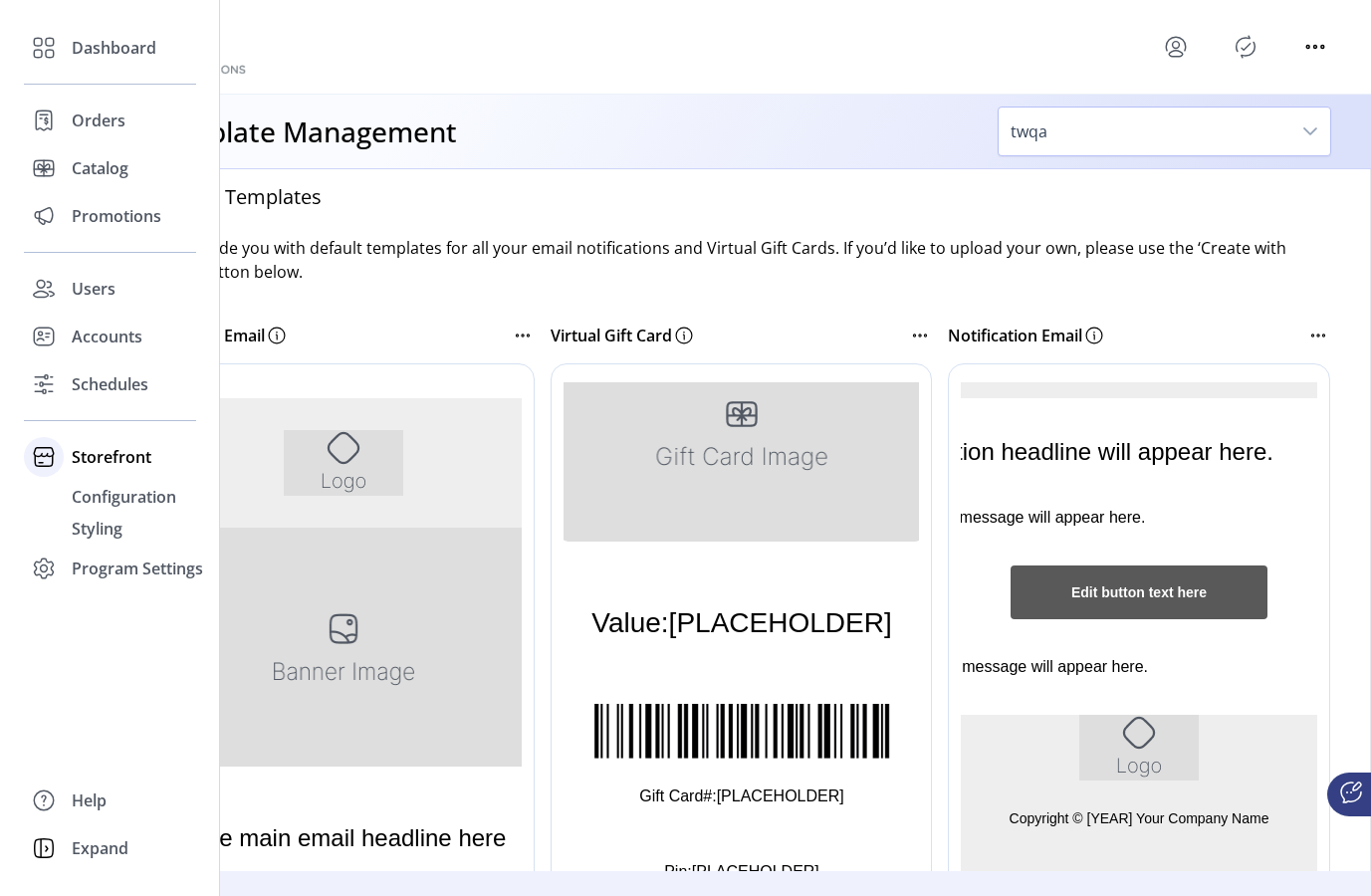 click on "Storefront" at bounding box center [112, 457] 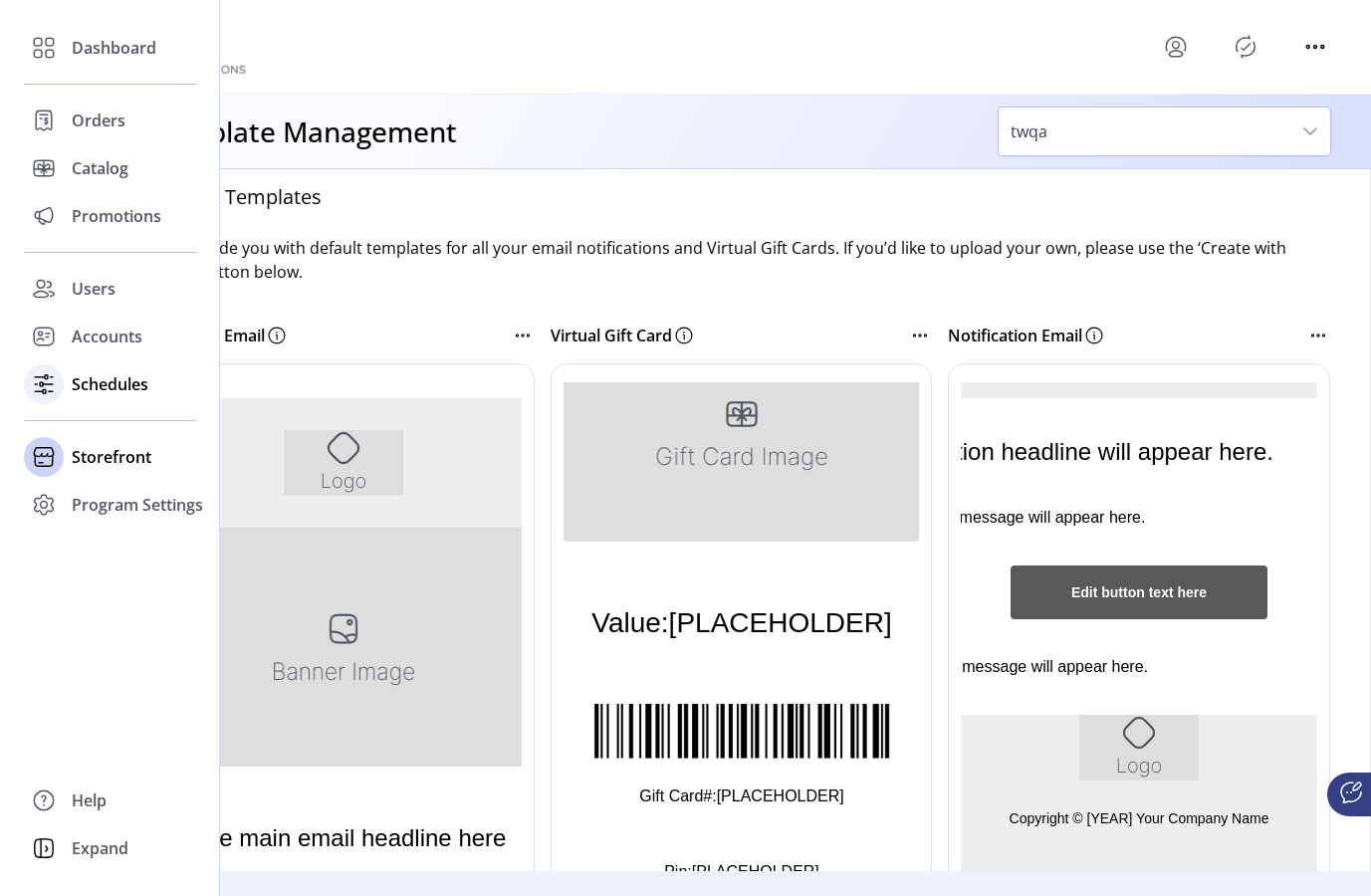 click on "Schedules" at bounding box center [114, 48] 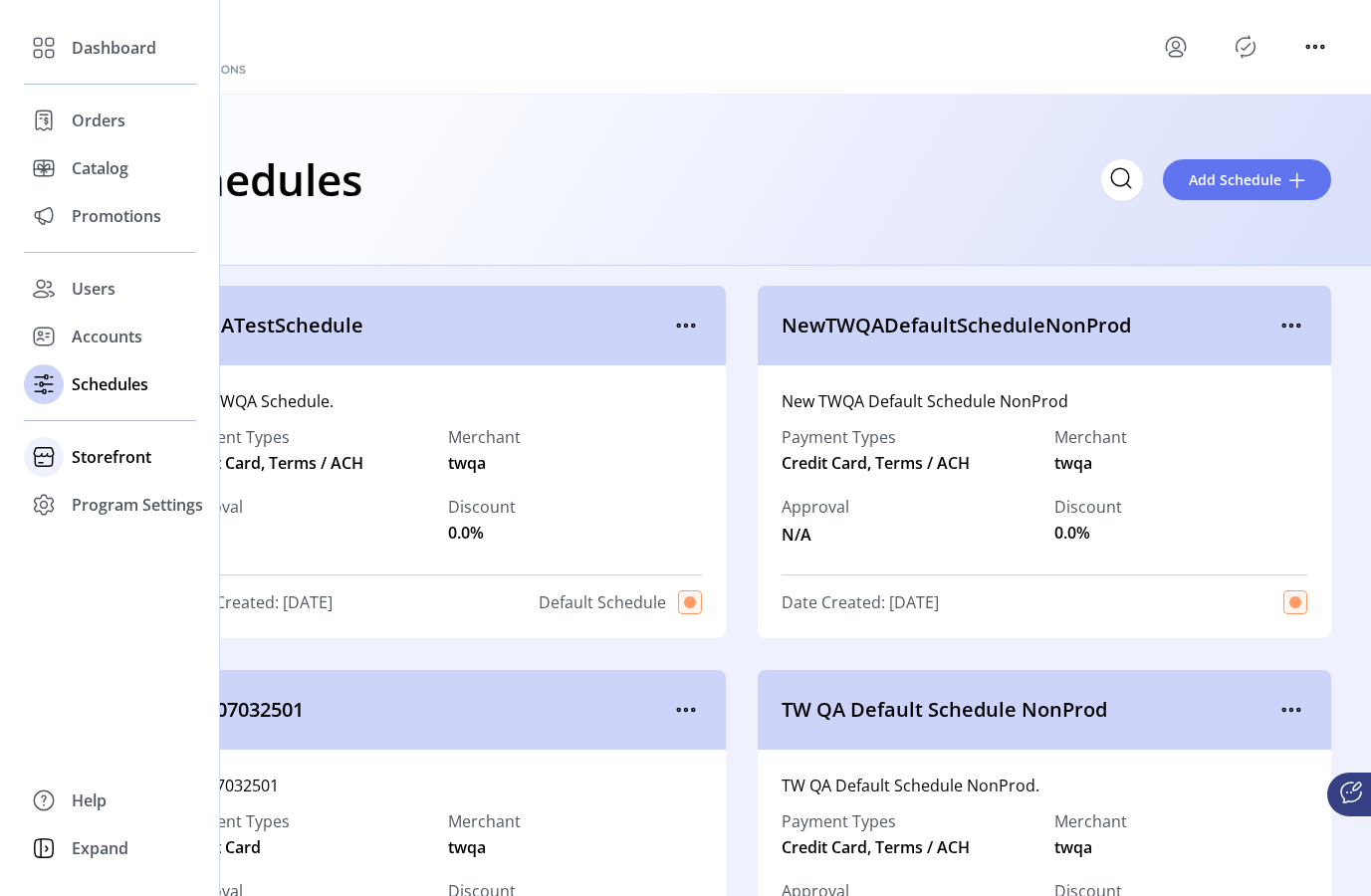 click on "Storefront" at bounding box center (114, 48) 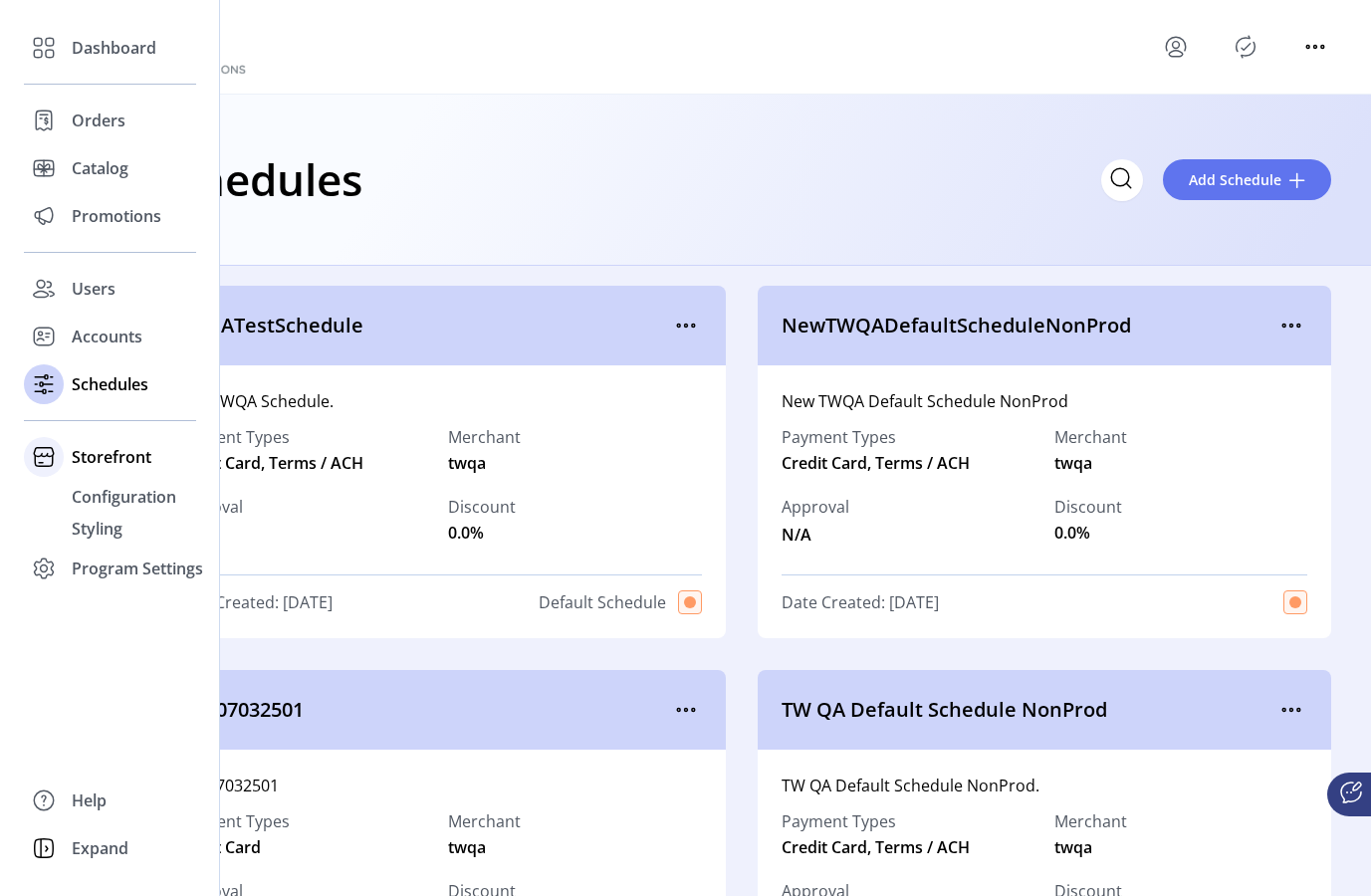 click on "Storefront" at bounding box center [114, 48] 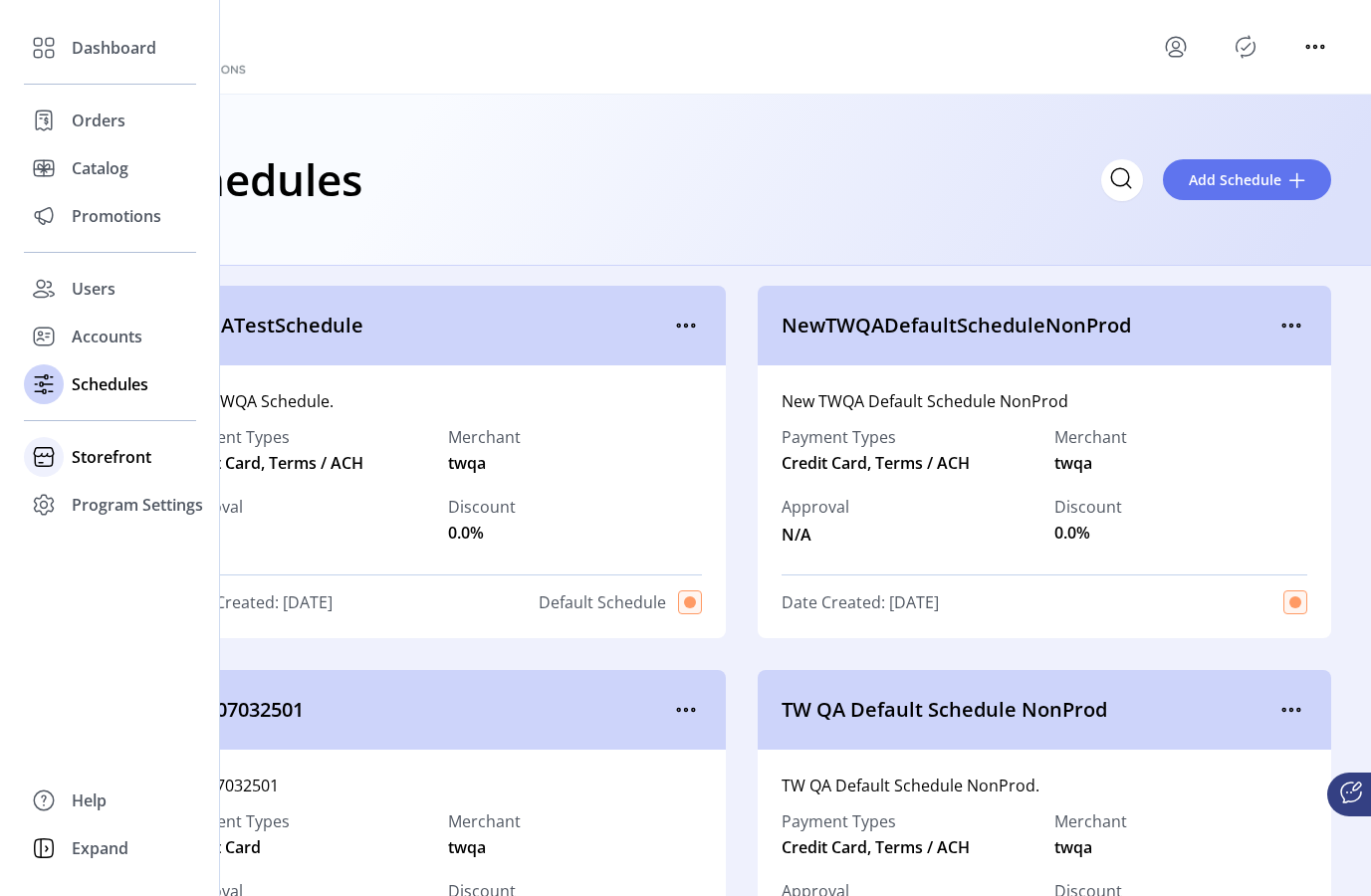 click on "Storefront" at bounding box center (114, 48) 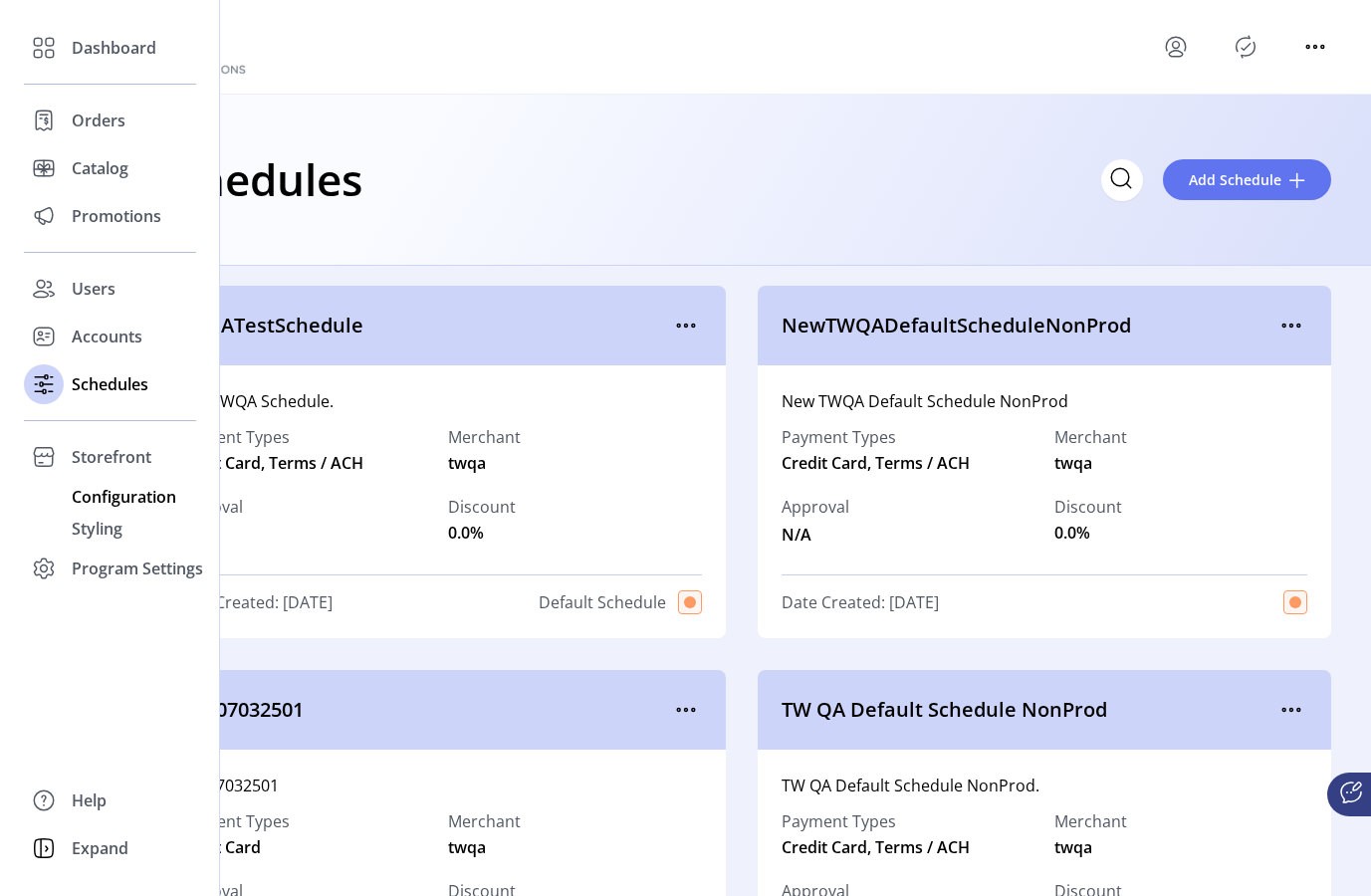 click on "Configuration" at bounding box center (114, 48) 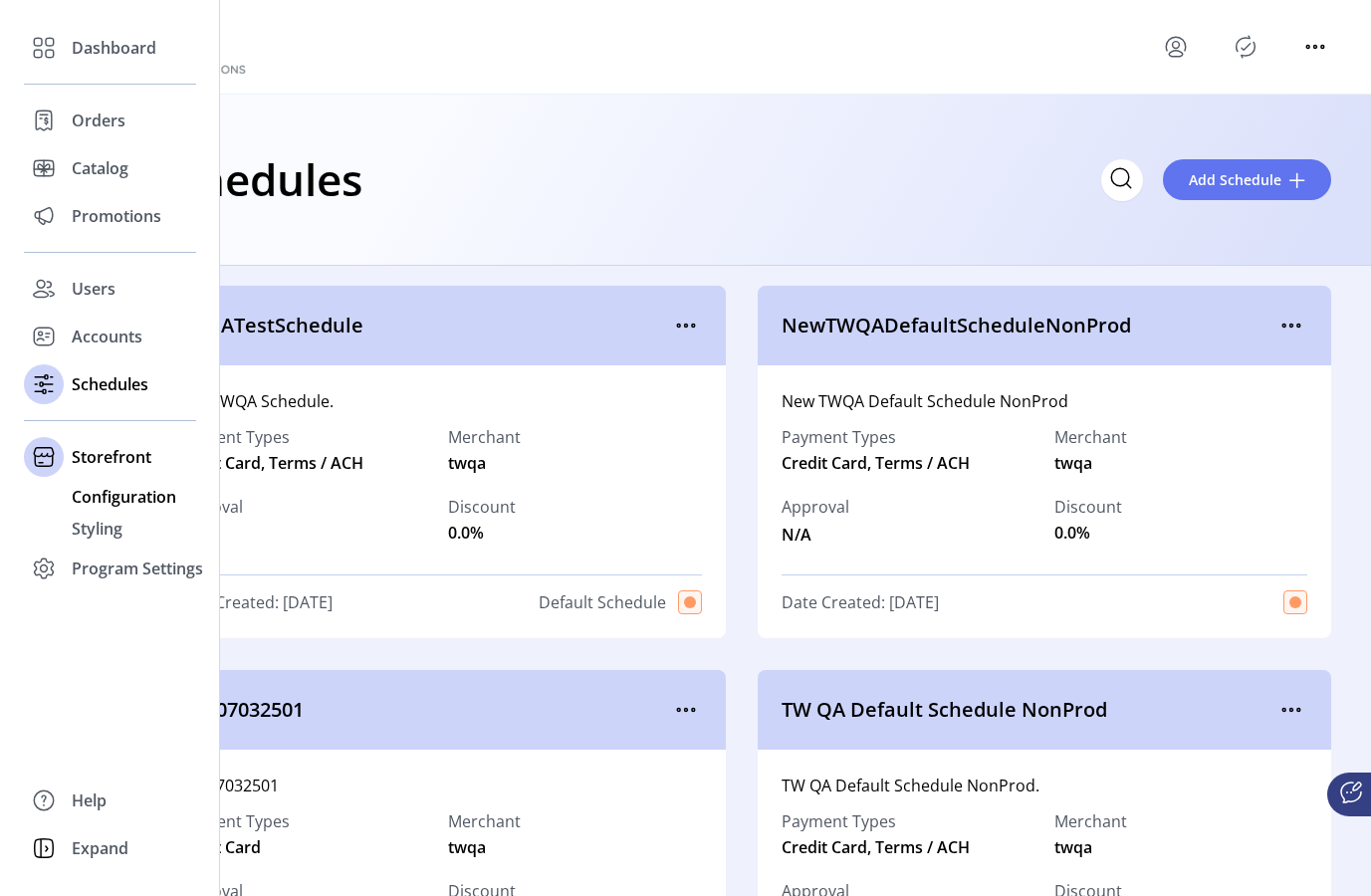 click on "Configuration" at bounding box center [114, 48] 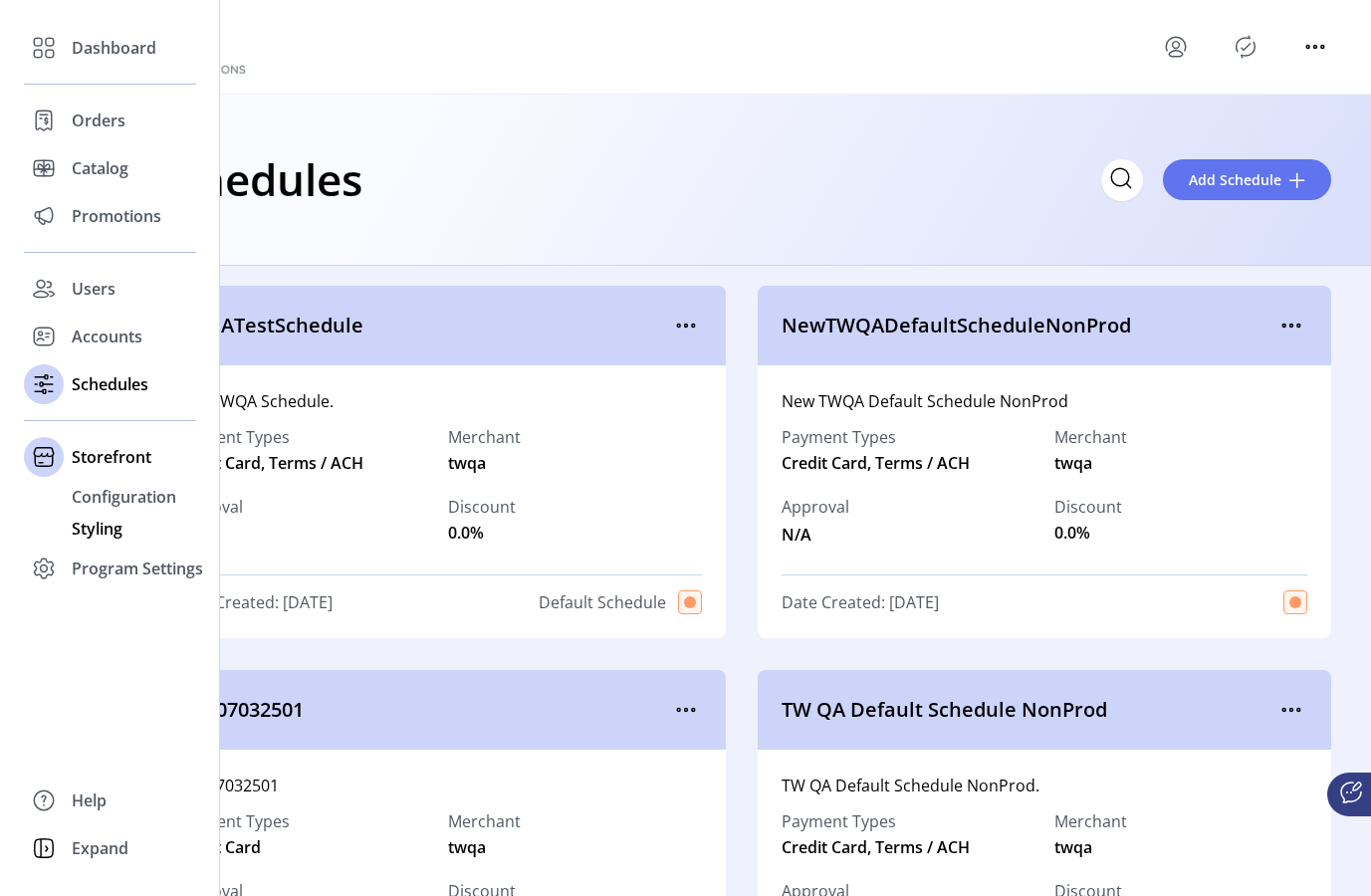 click on "Styling" at bounding box center (114, 48) 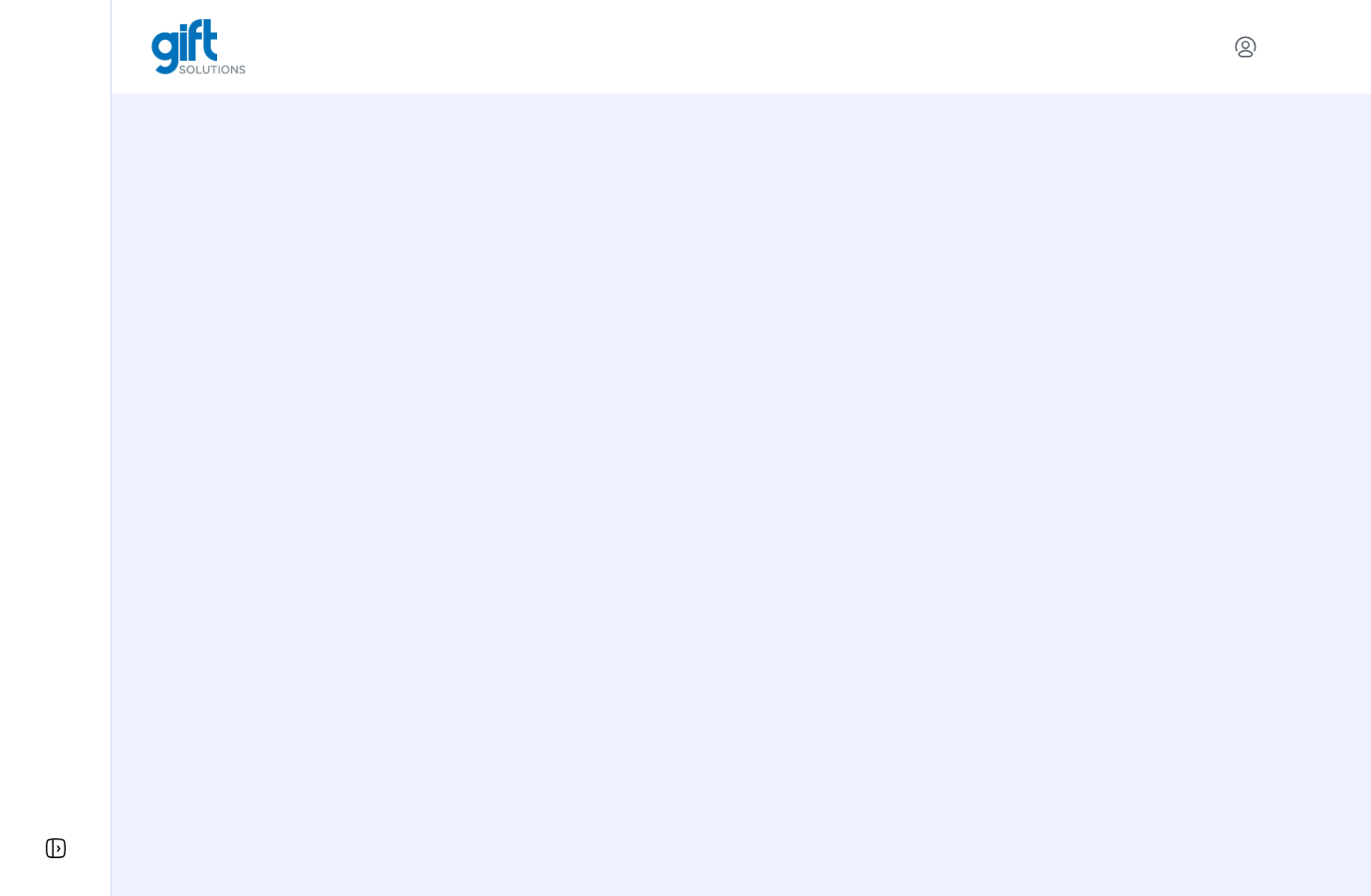 scroll, scrollTop: 0, scrollLeft: 0, axis: both 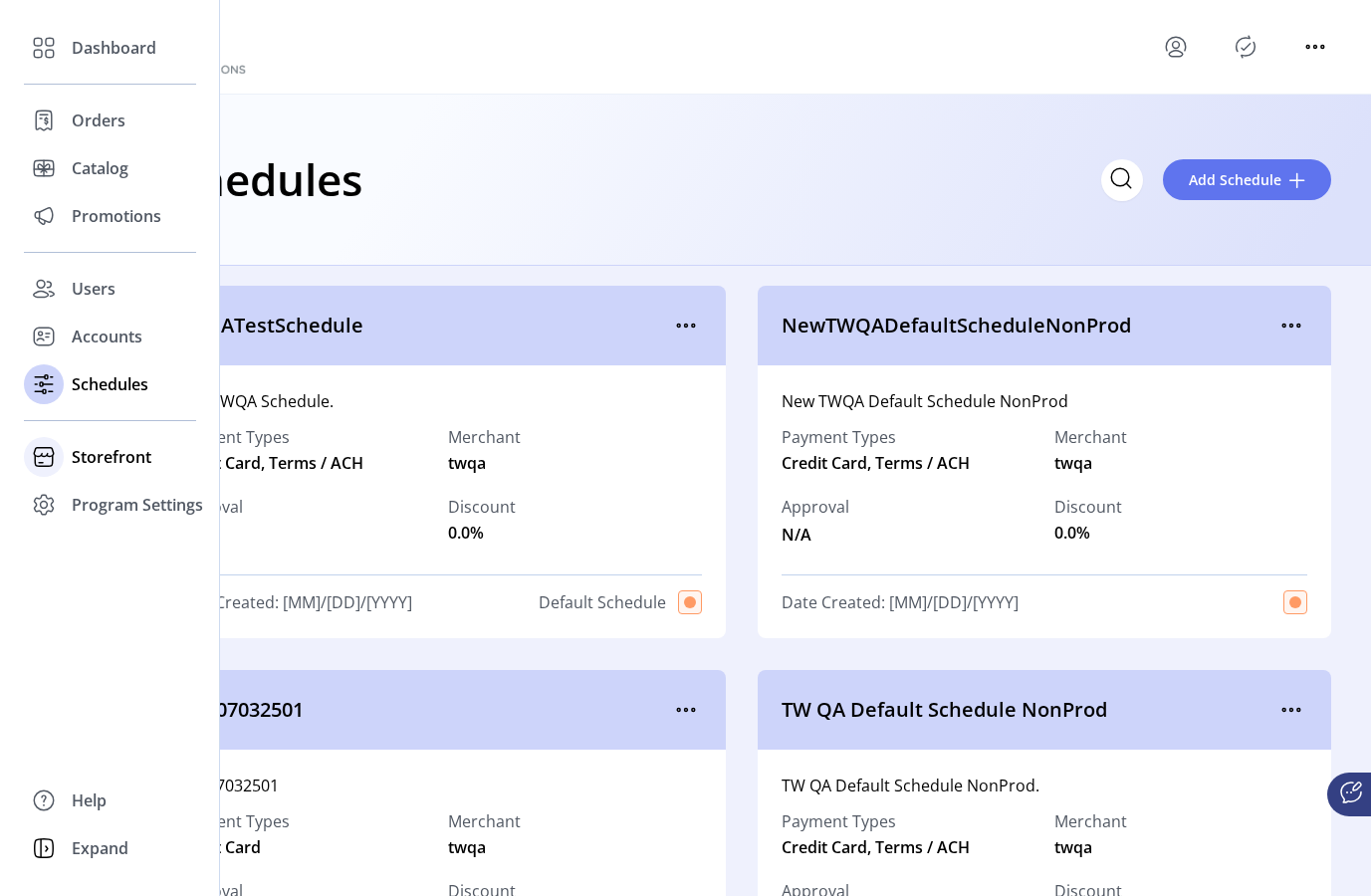 click on "Storefront" at bounding box center (114, 48) 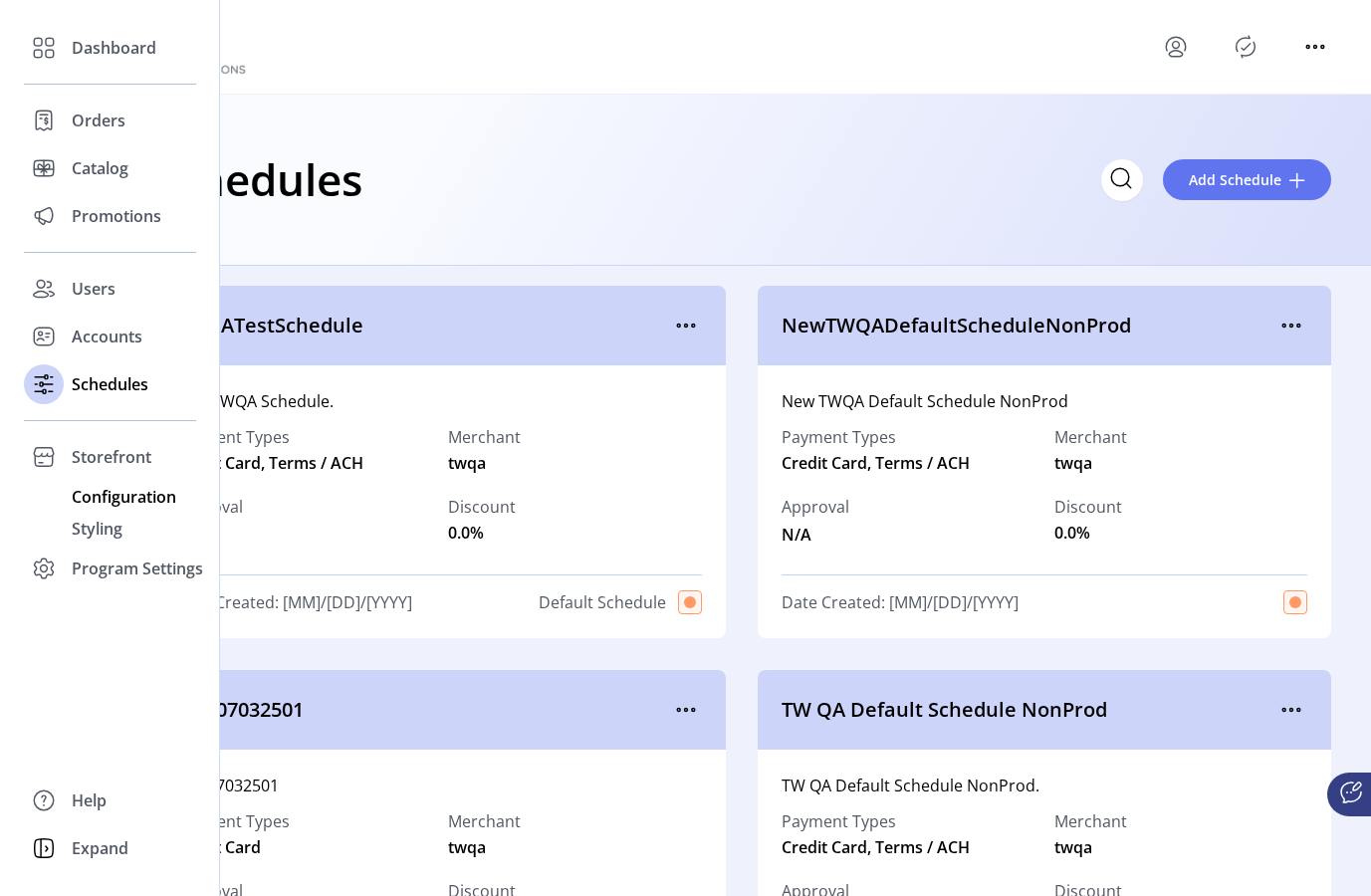 click on "Configuration" at bounding box center (114, 48) 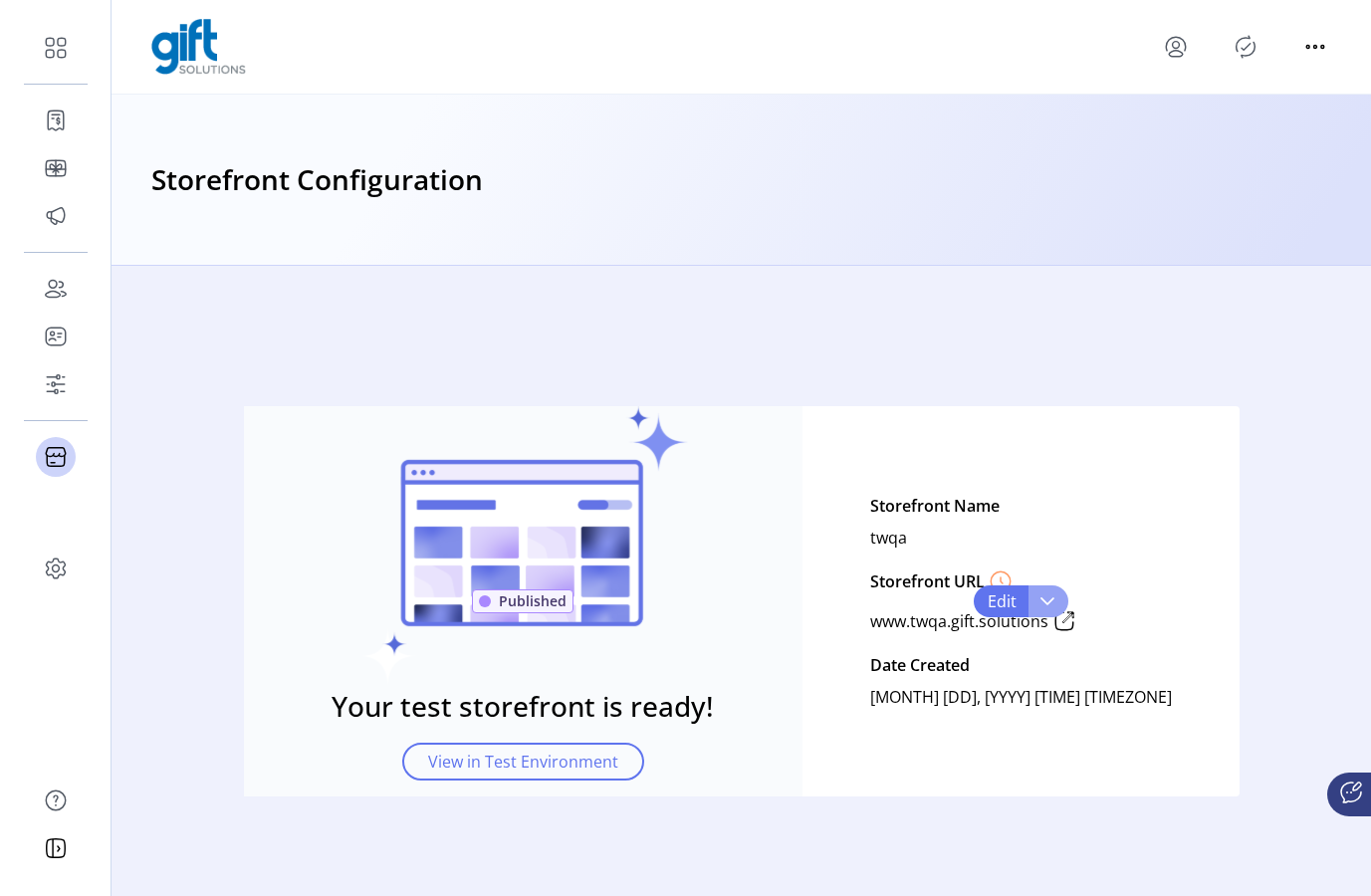click at bounding box center (1048, 601) 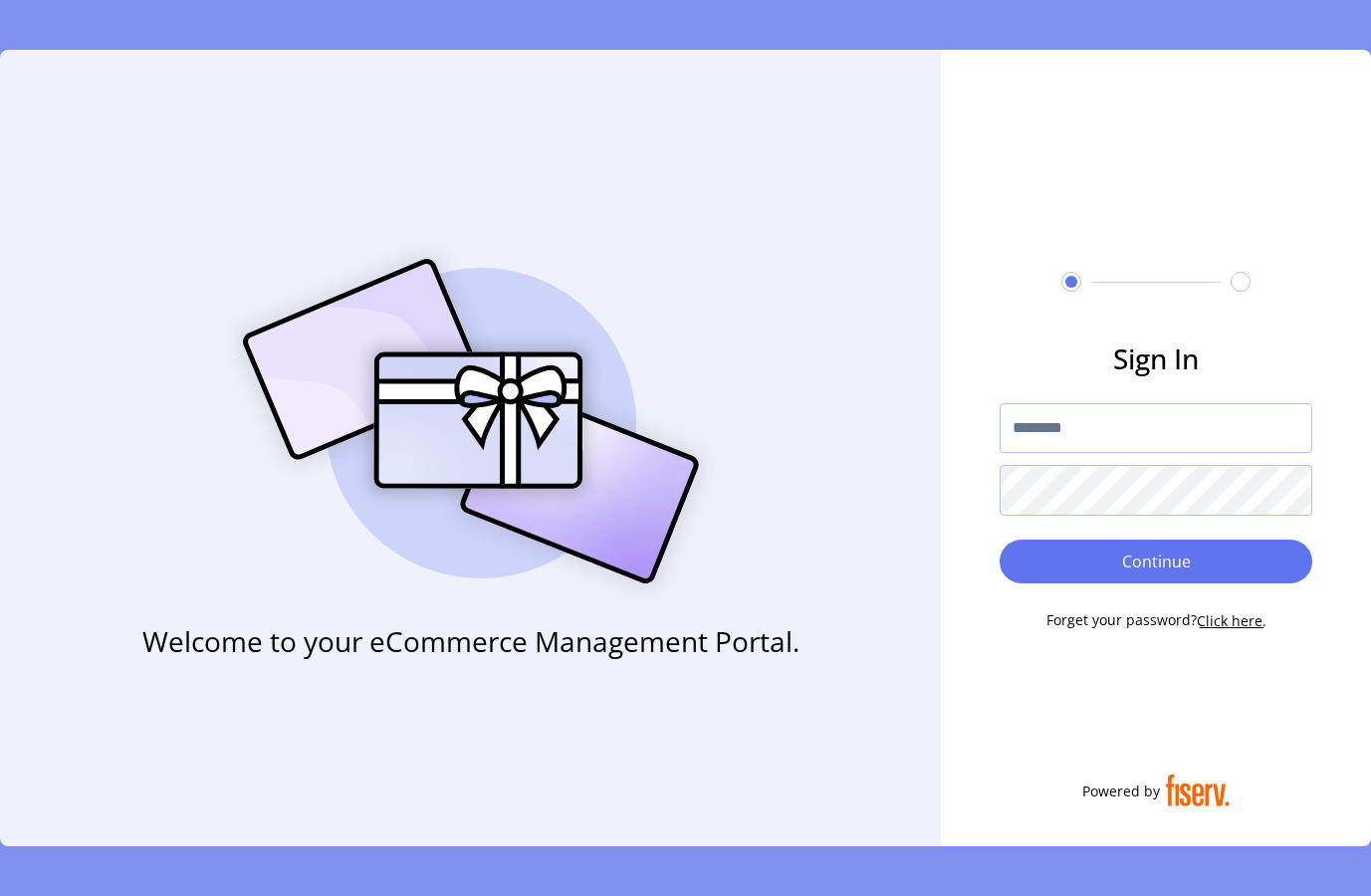 click at bounding box center [1156, 428] 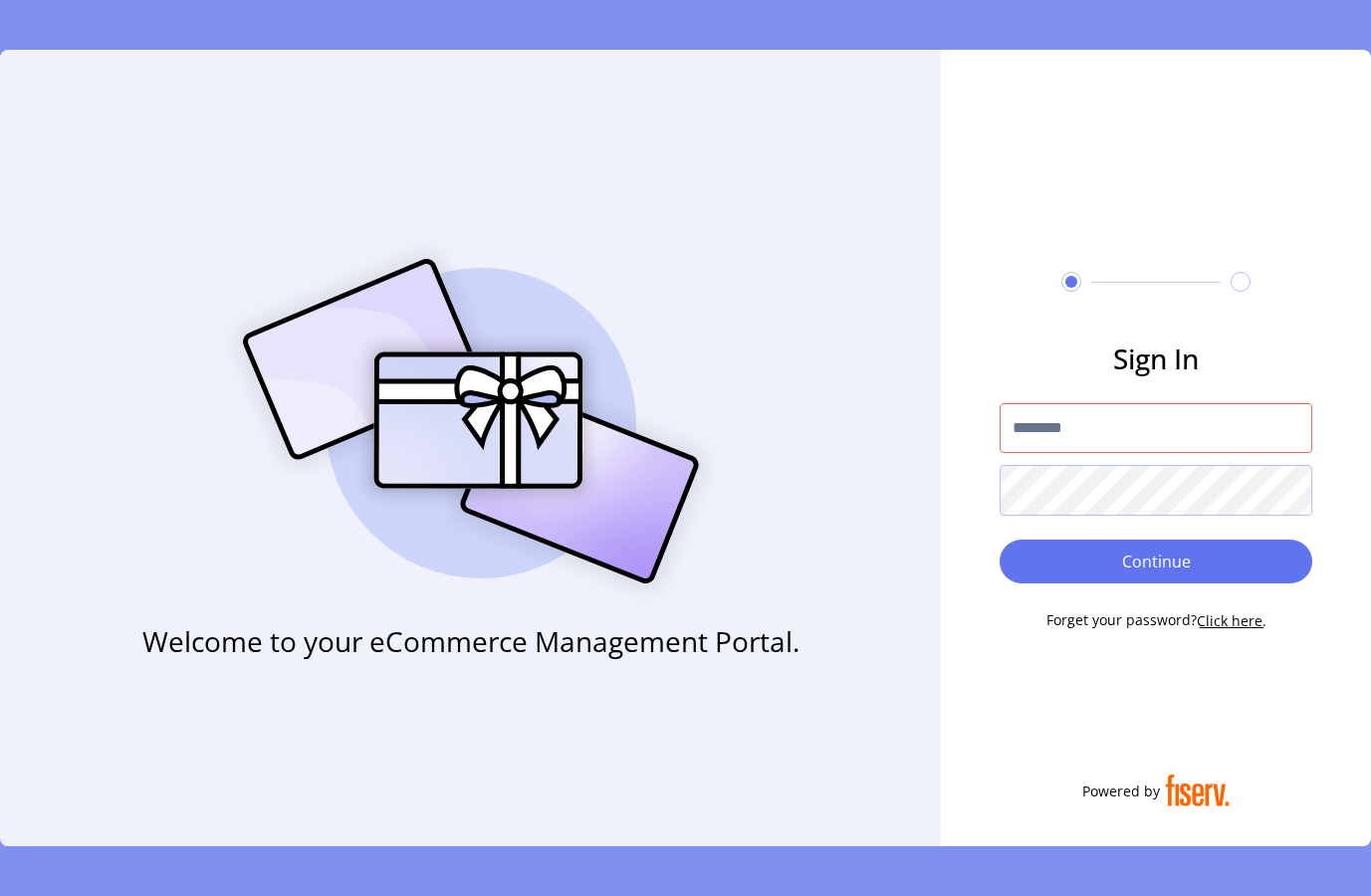 type on "*********" 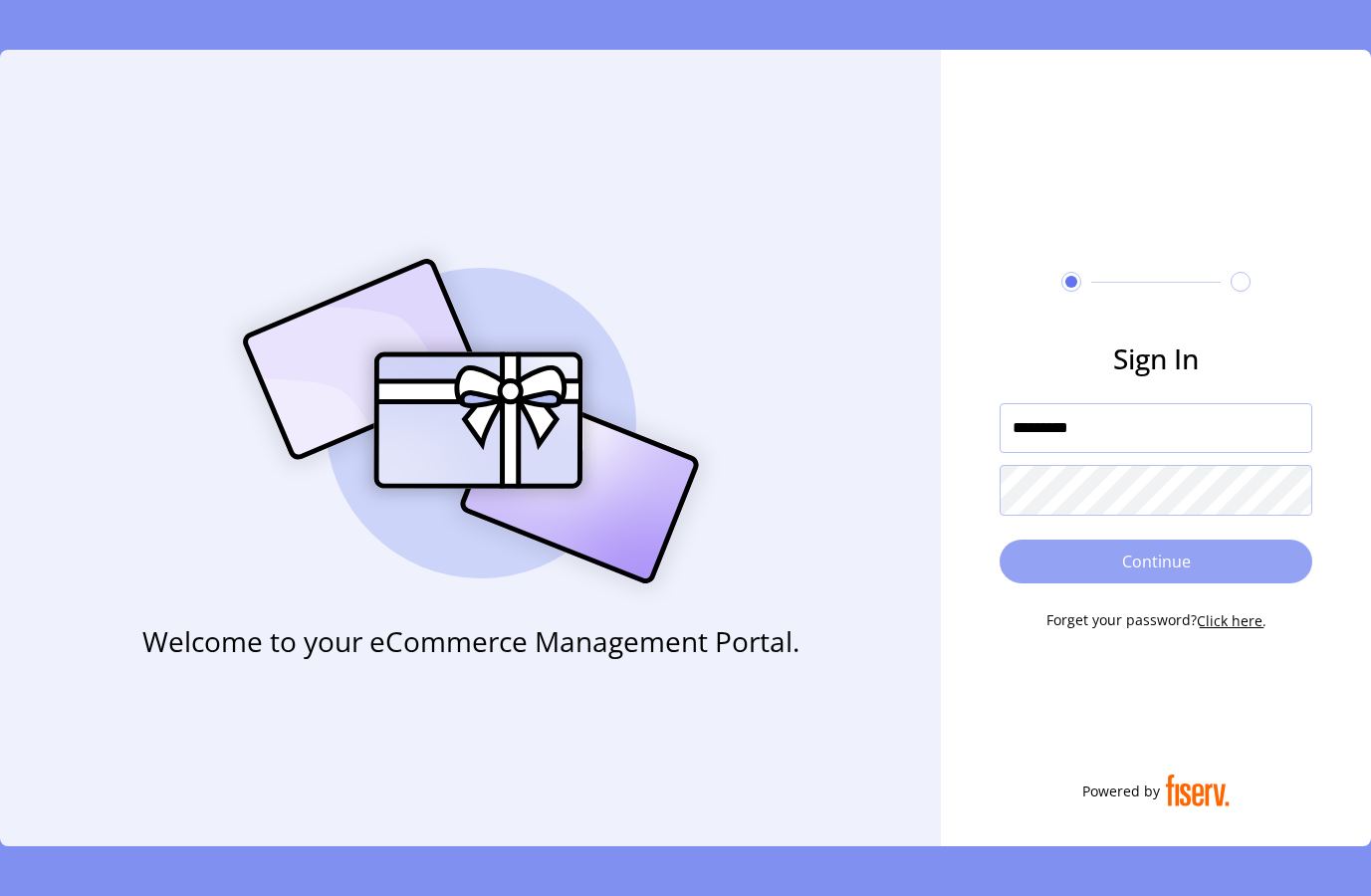 click on "Continue" at bounding box center [1156, 561] 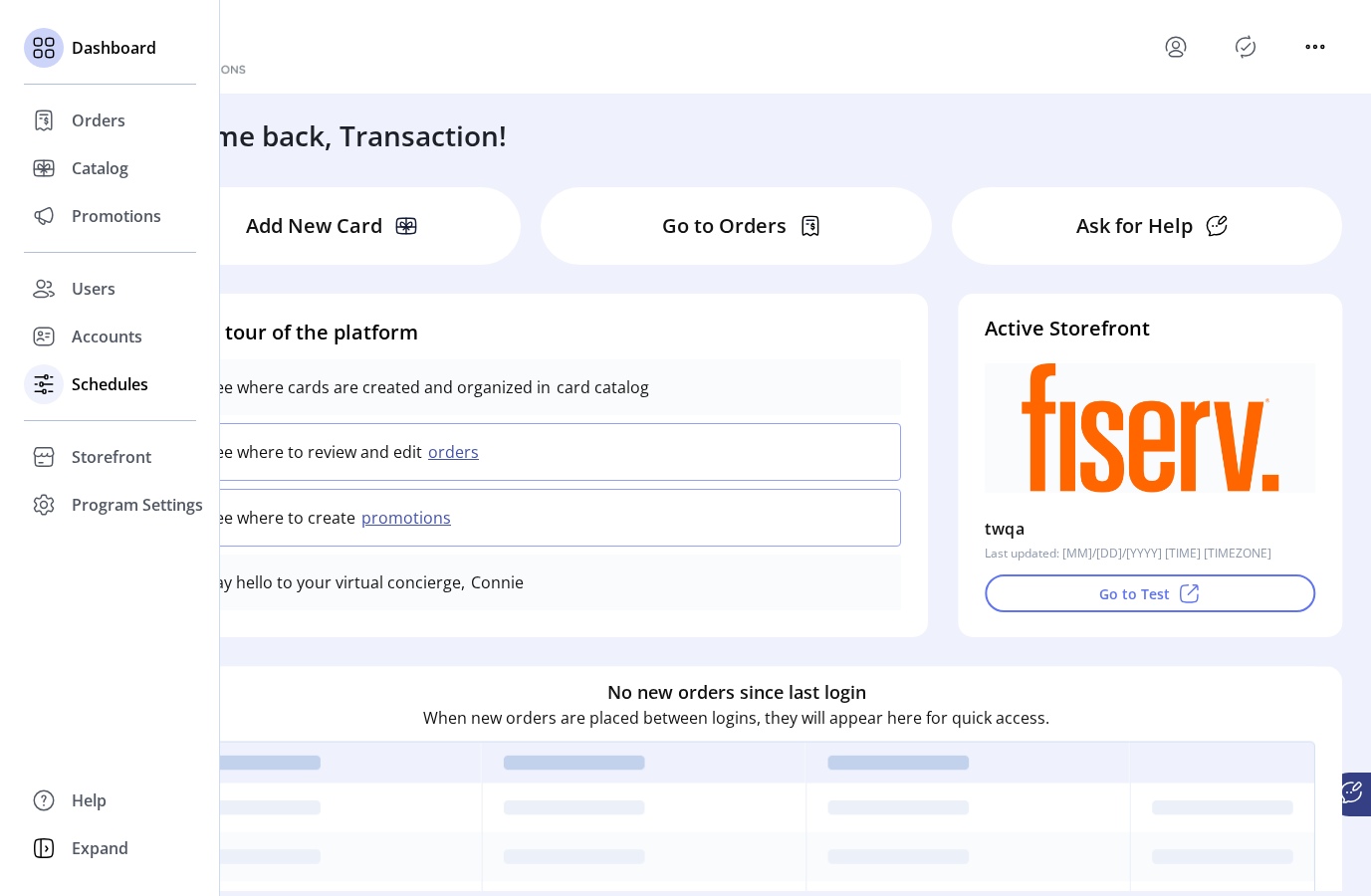 click on "Schedules" at bounding box center (99, 120) 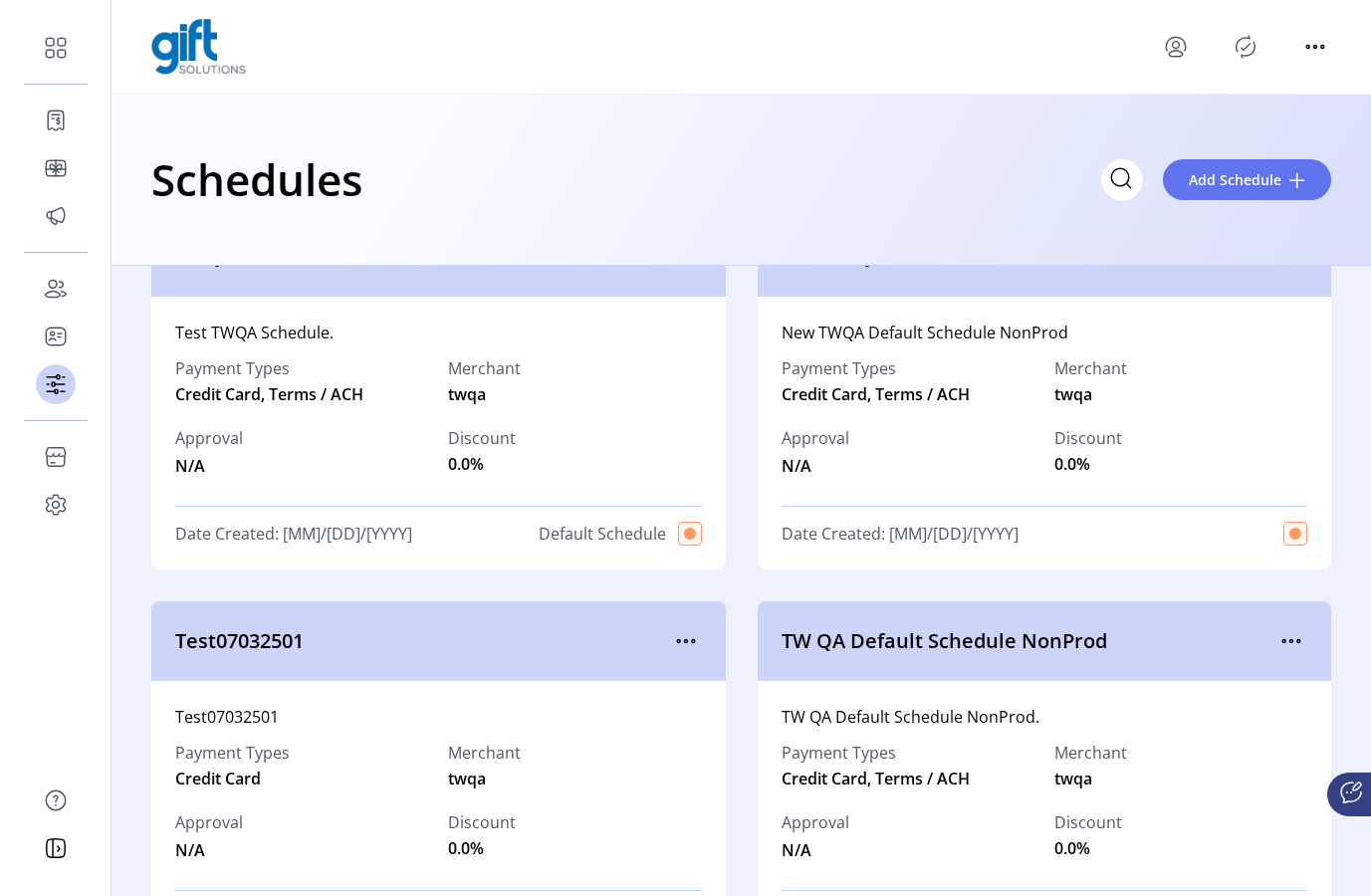 scroll, scrollTop: 0, scrollLeft: 0, axis: both 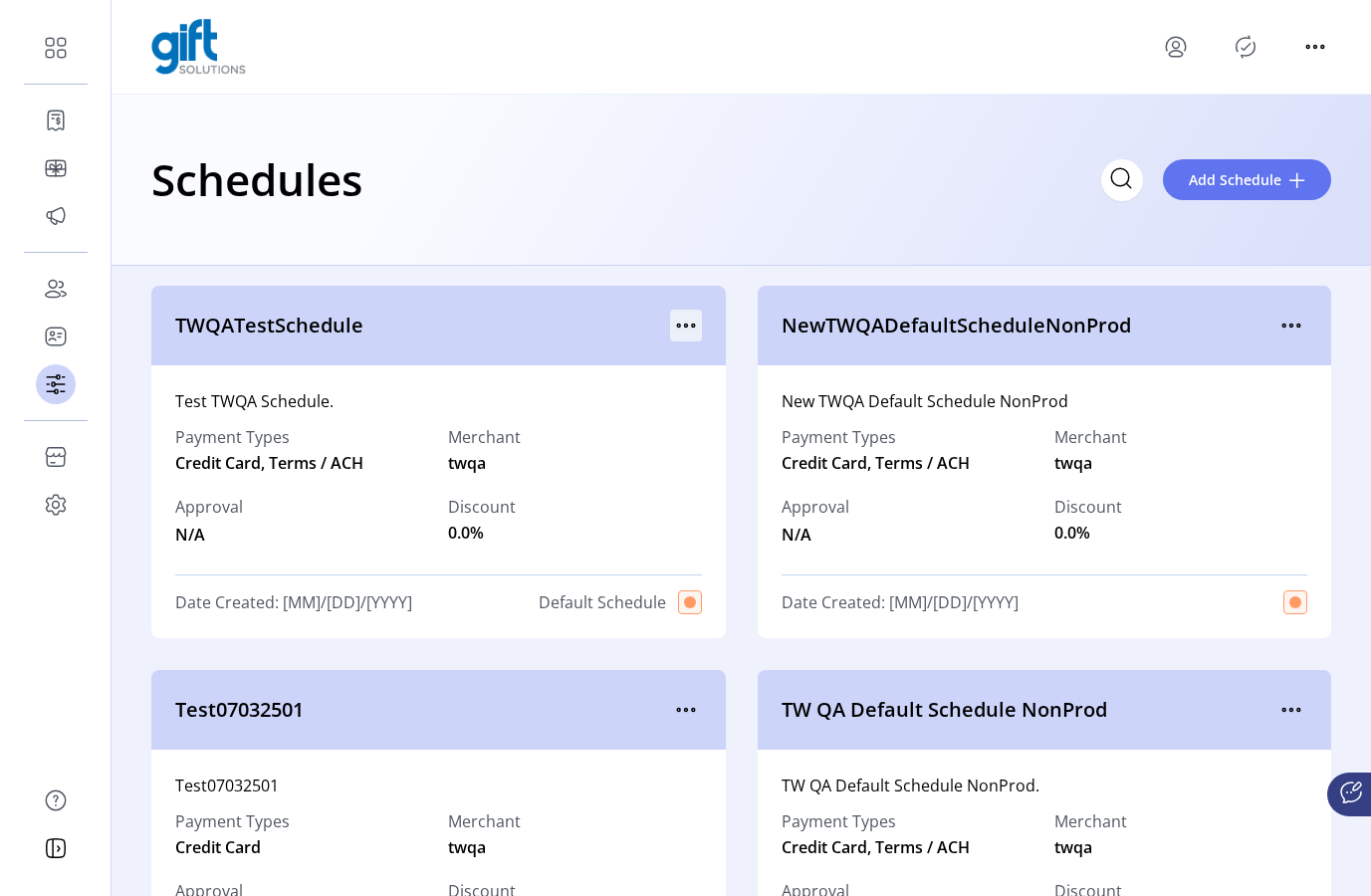click at bounding box center (686, 326) 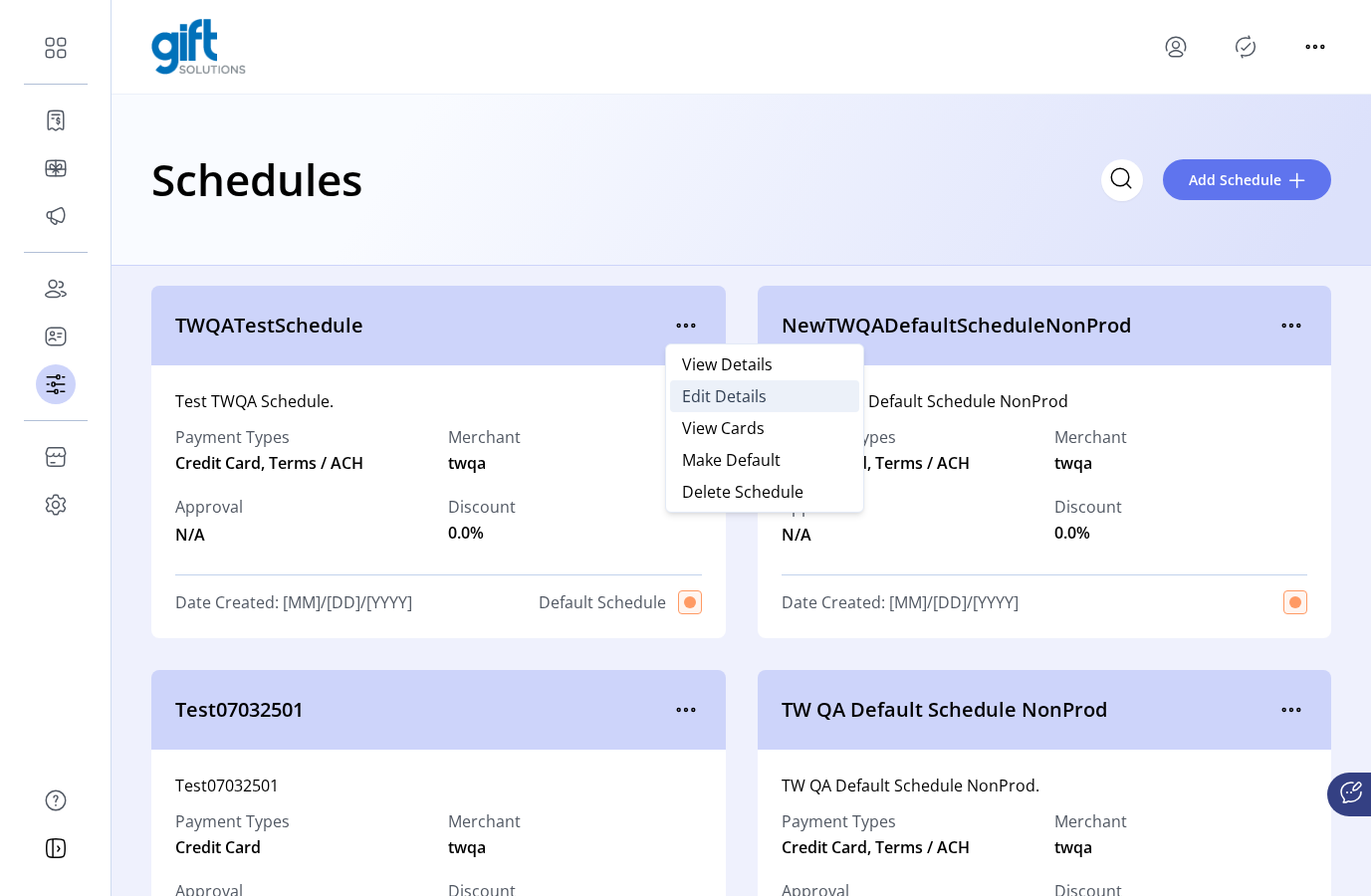 click on "Edit Details" at bounding box center [724, 396] 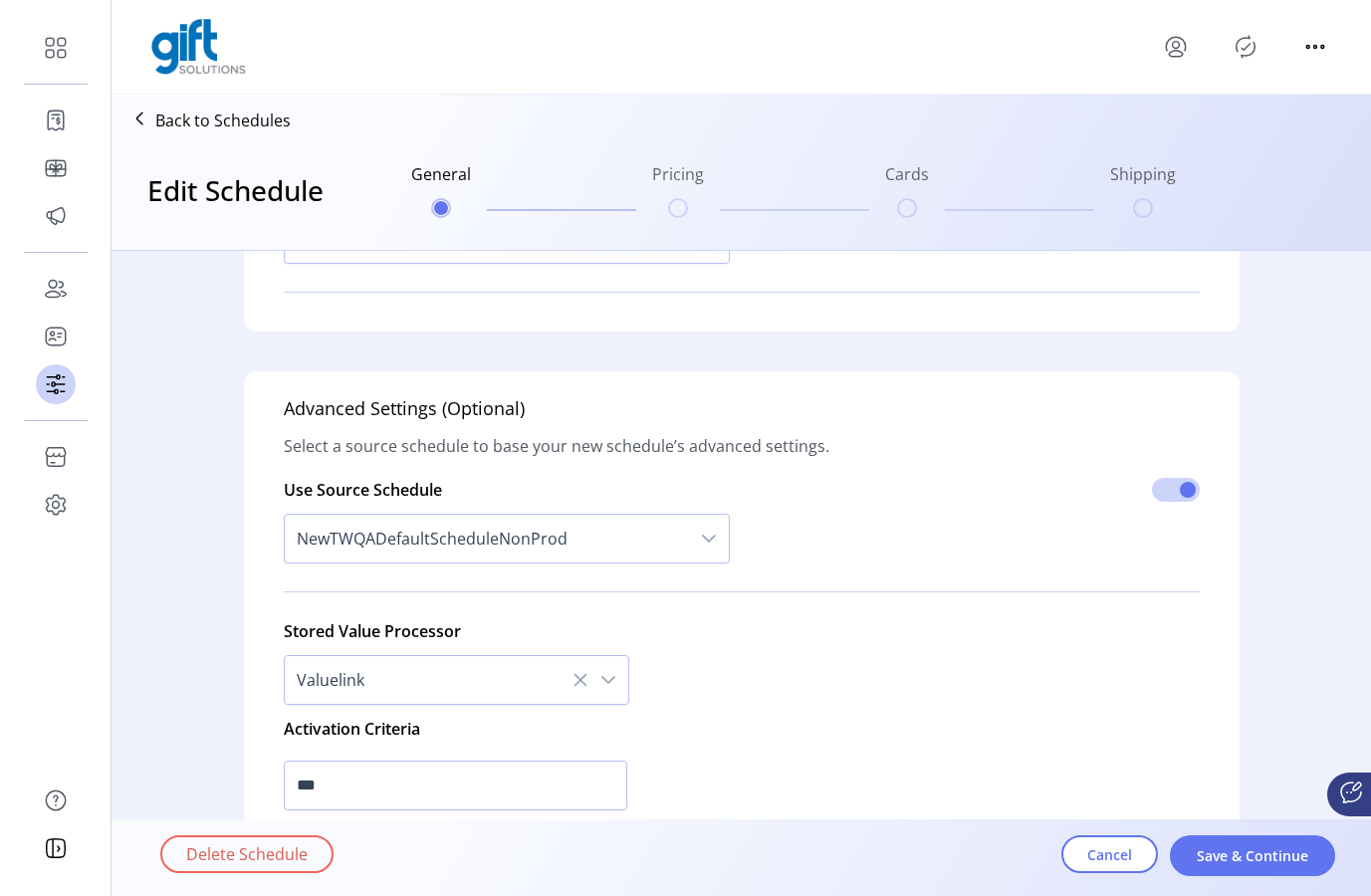 scroll, scrollTop: 1578, scrollLeft: 0, axis: vertical 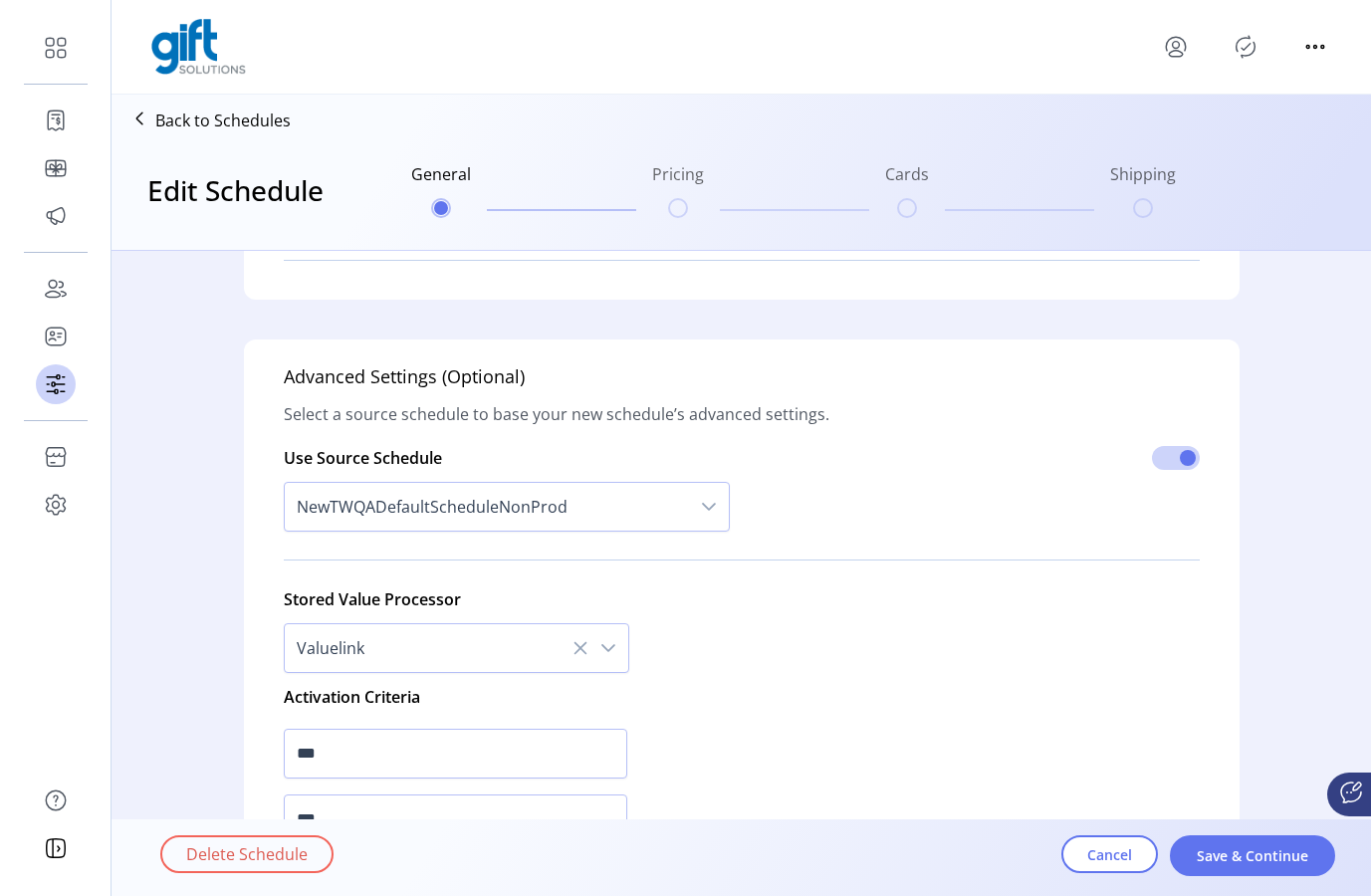 click at bounding box center (608, 648) 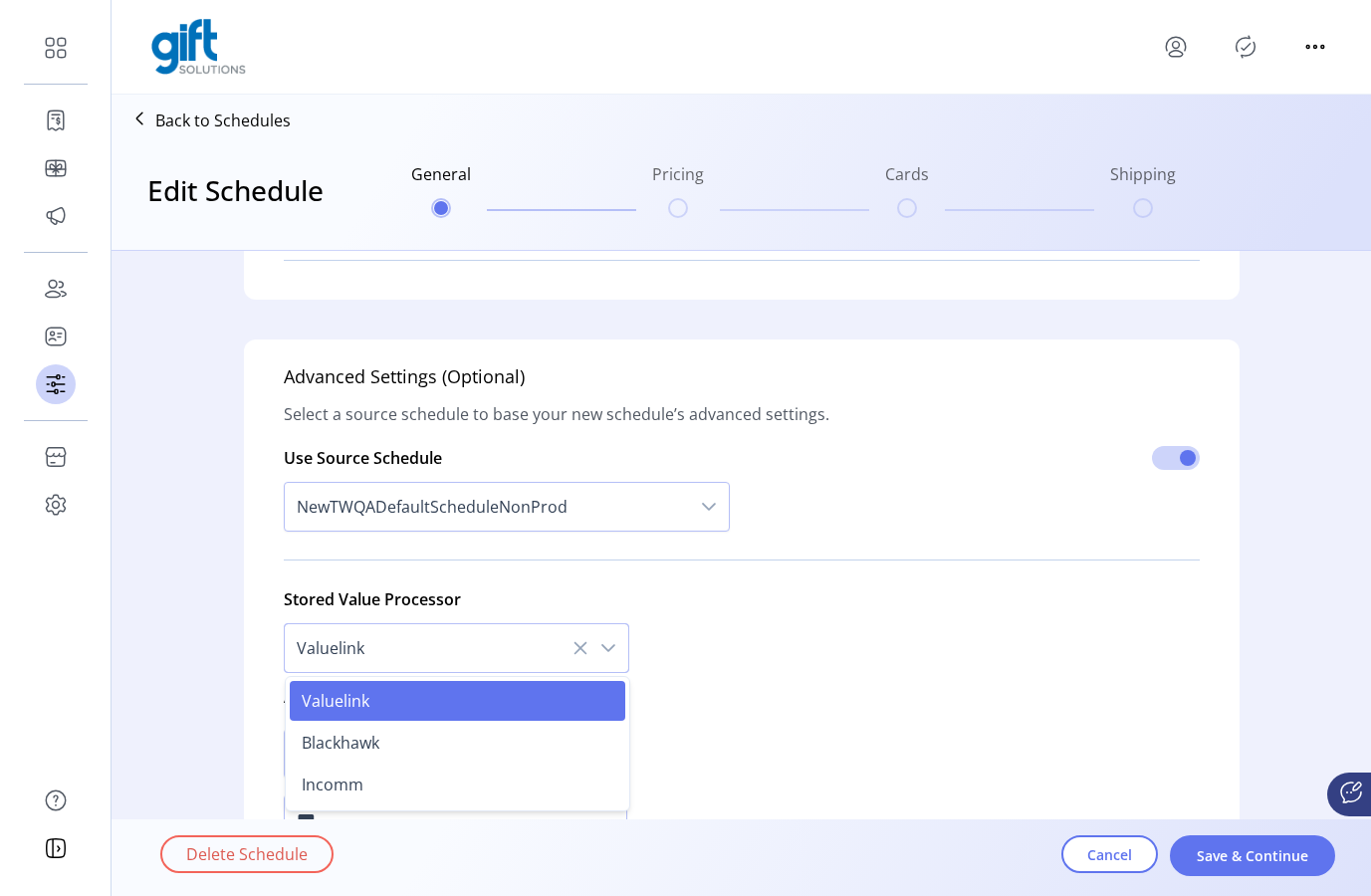 click on "Valuelink" at bounding box center [336, 701] 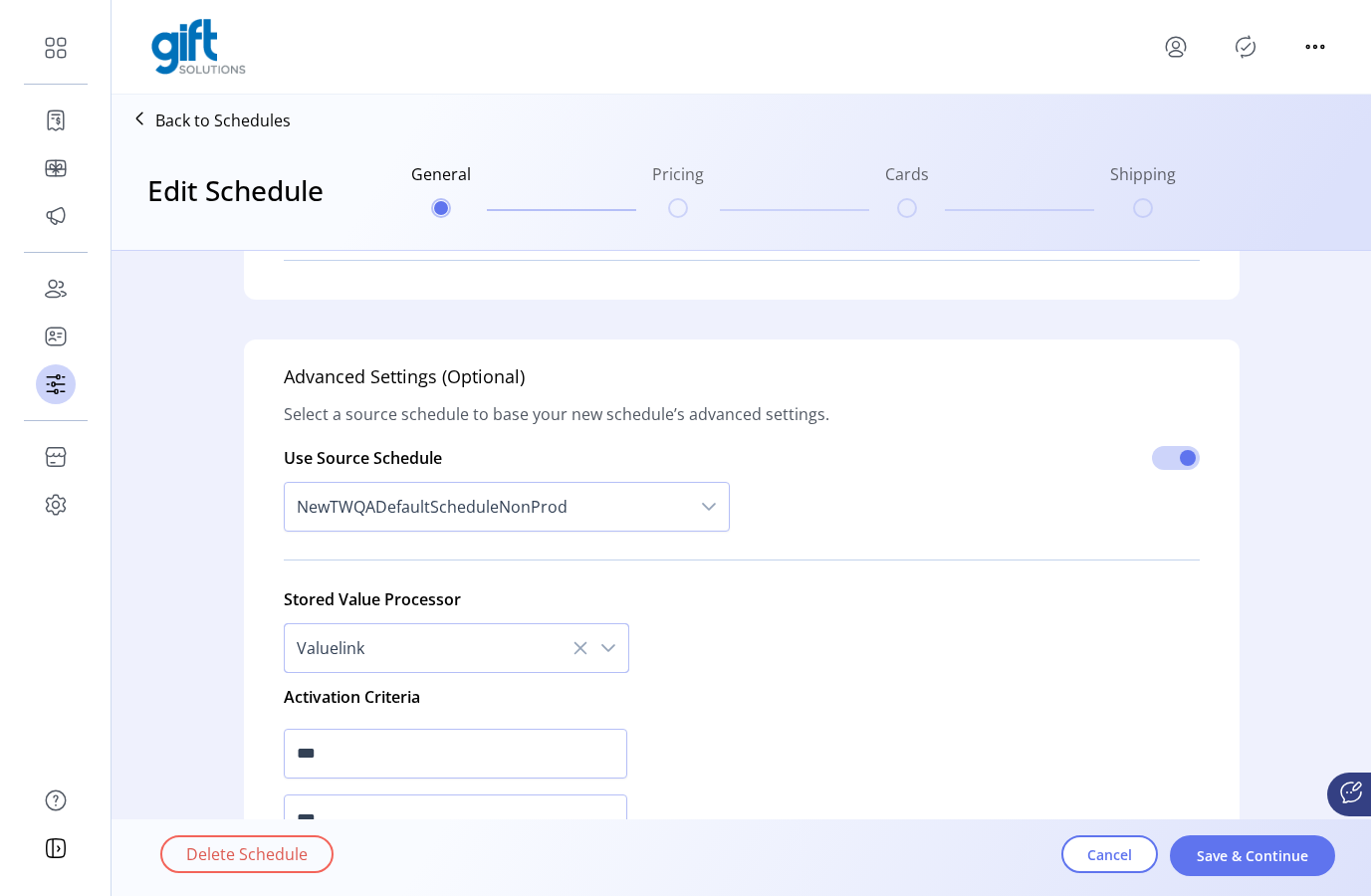click on "Valuelink" at bounding box center (436, 648) 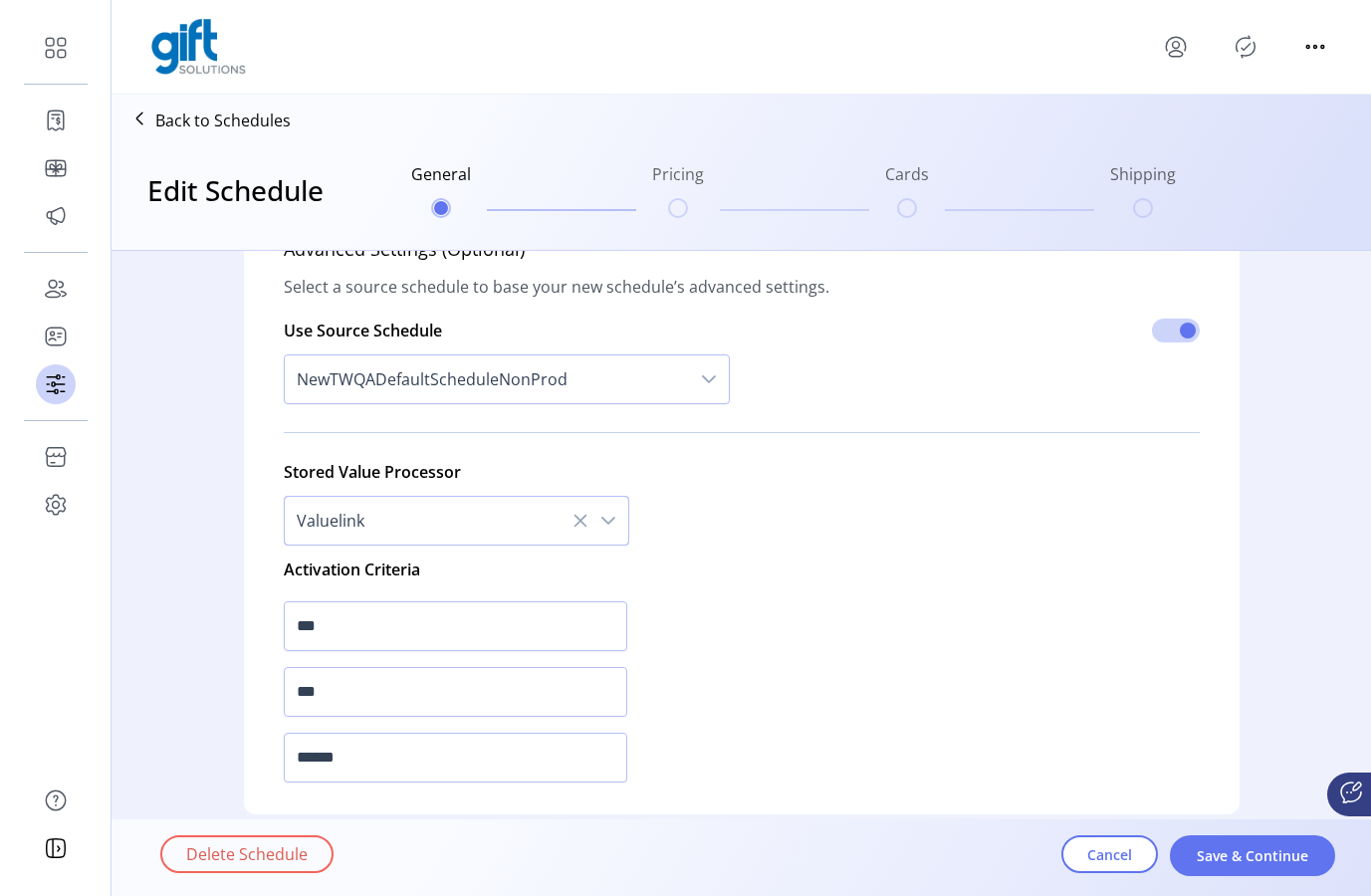 scroll, scrollTop: 1791, scrollLeft: 0, axis: vertical 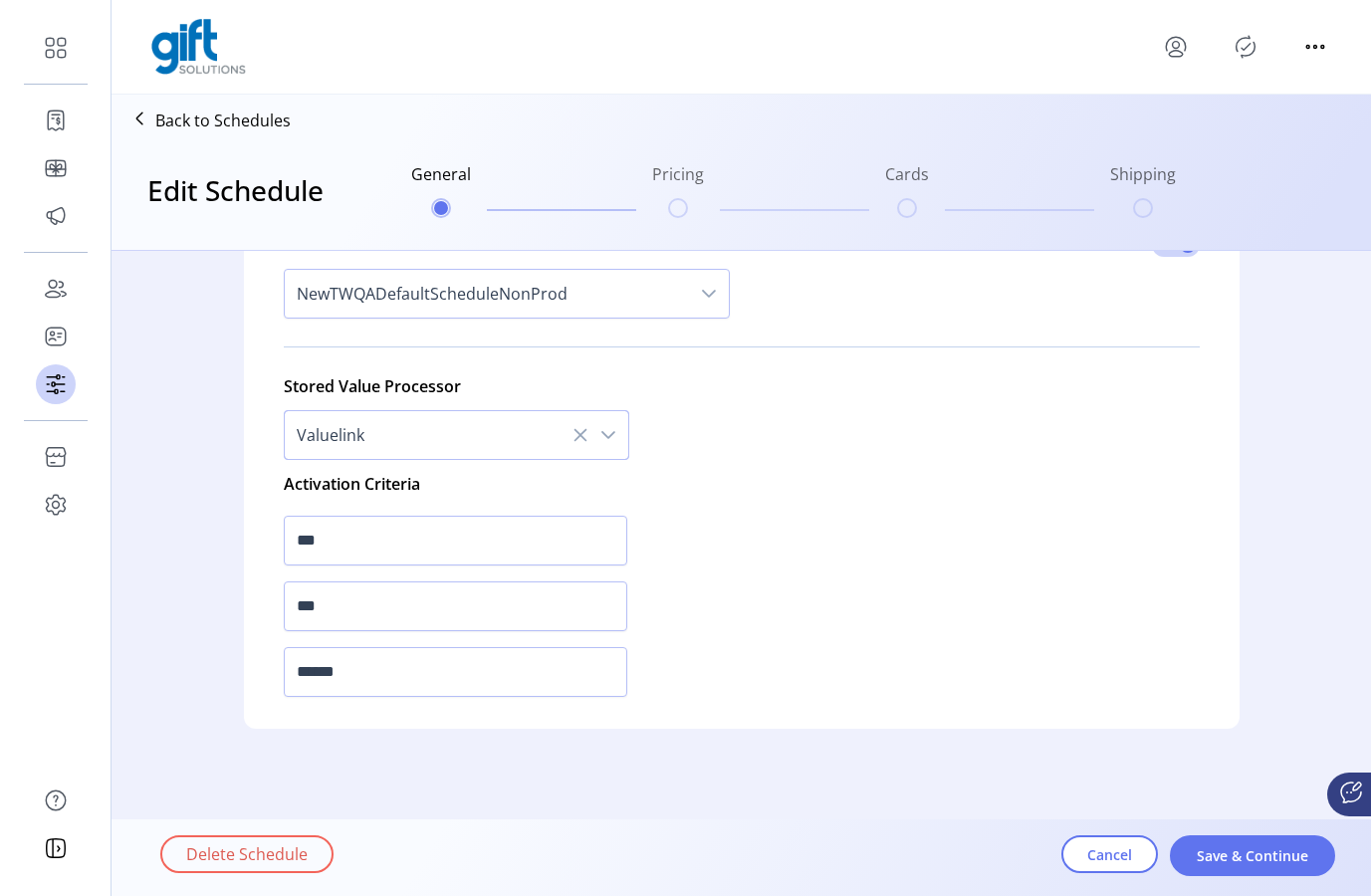 click at bounding box center [608, 435] 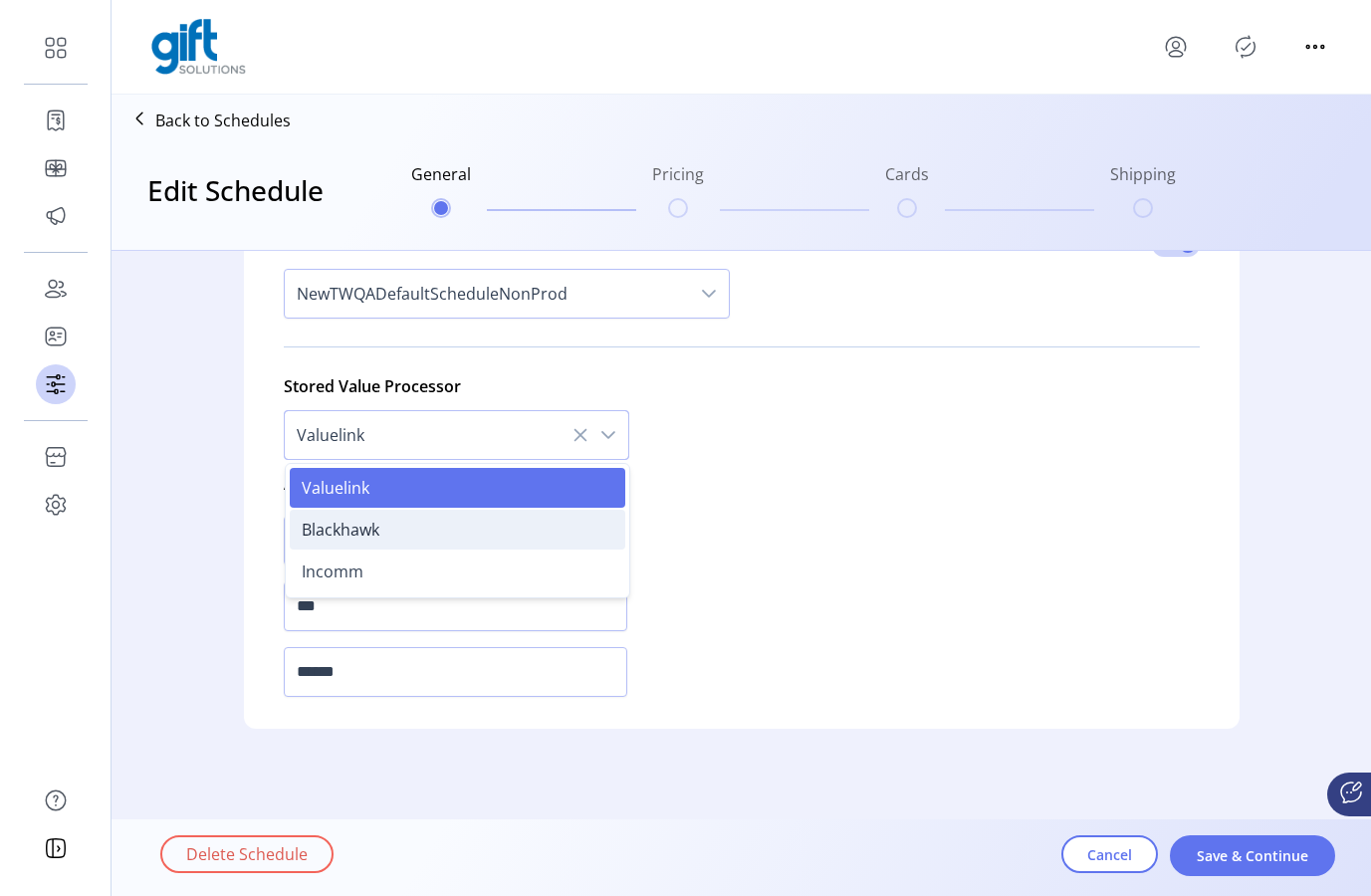 click on "Blackhawk" at bounding box center (457, 530) 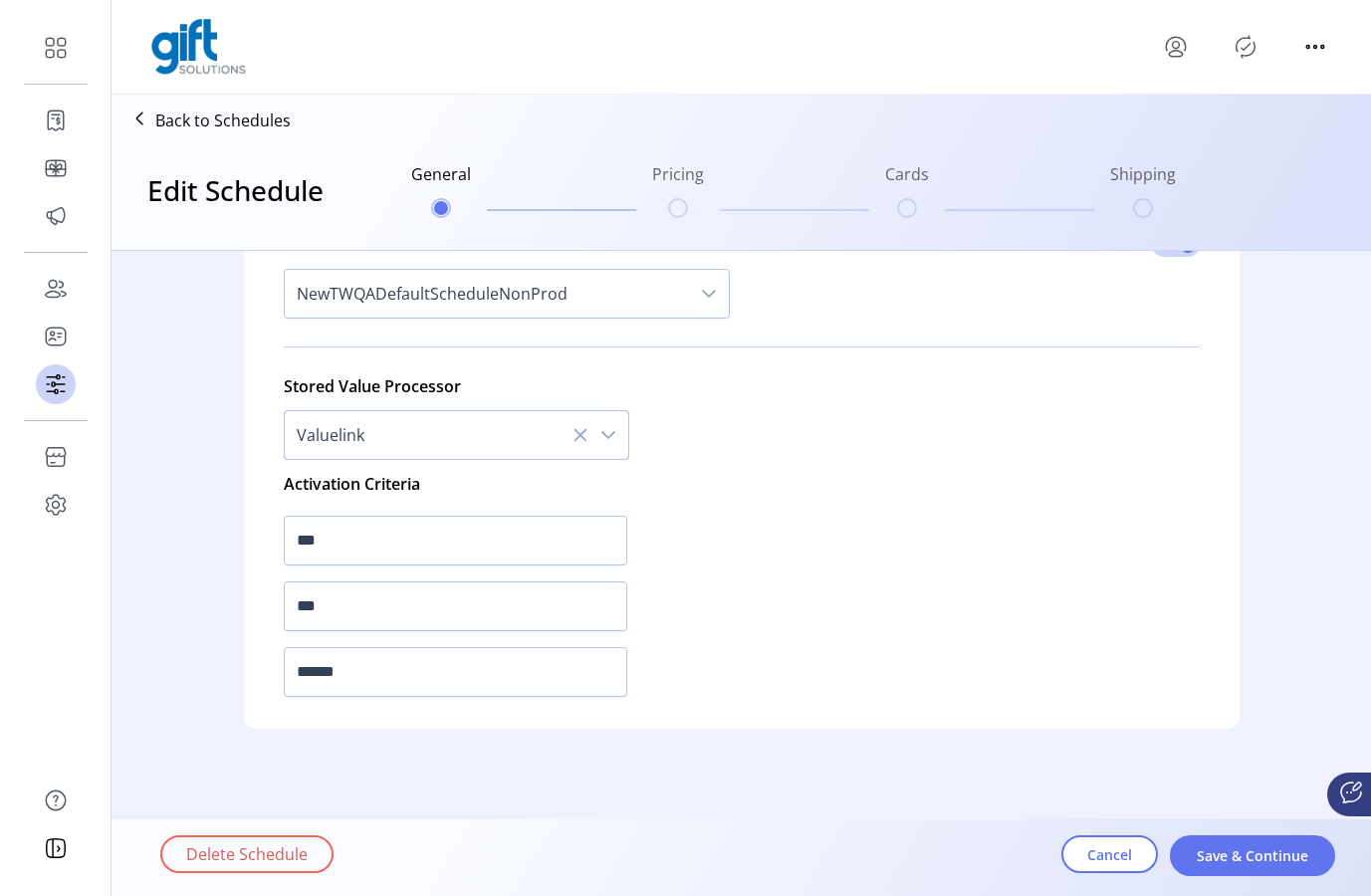 scroll, scrollTop: 1725, scrollLeft: 0, axis: vertical 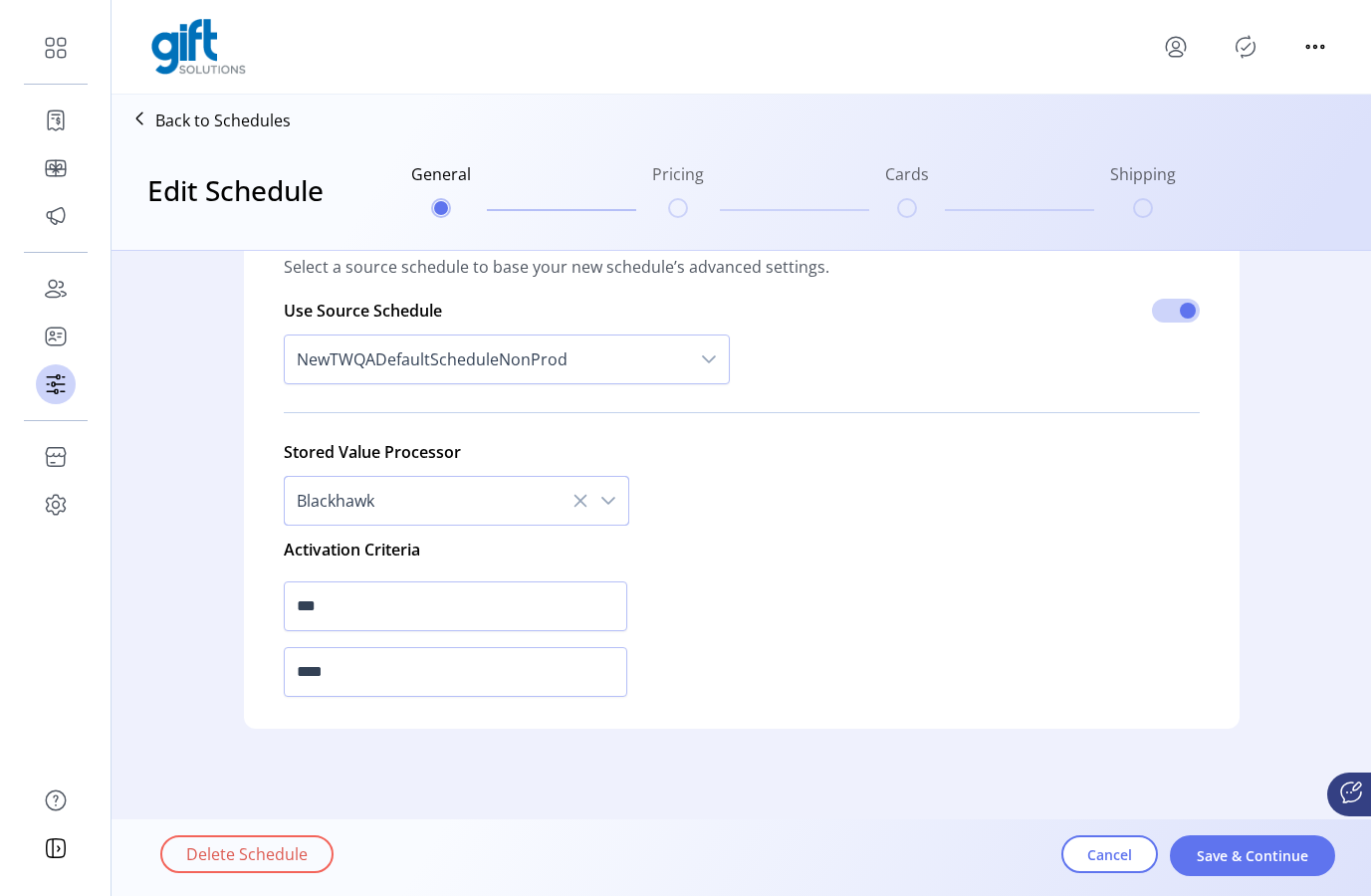 click at bounding box center (608, 501) 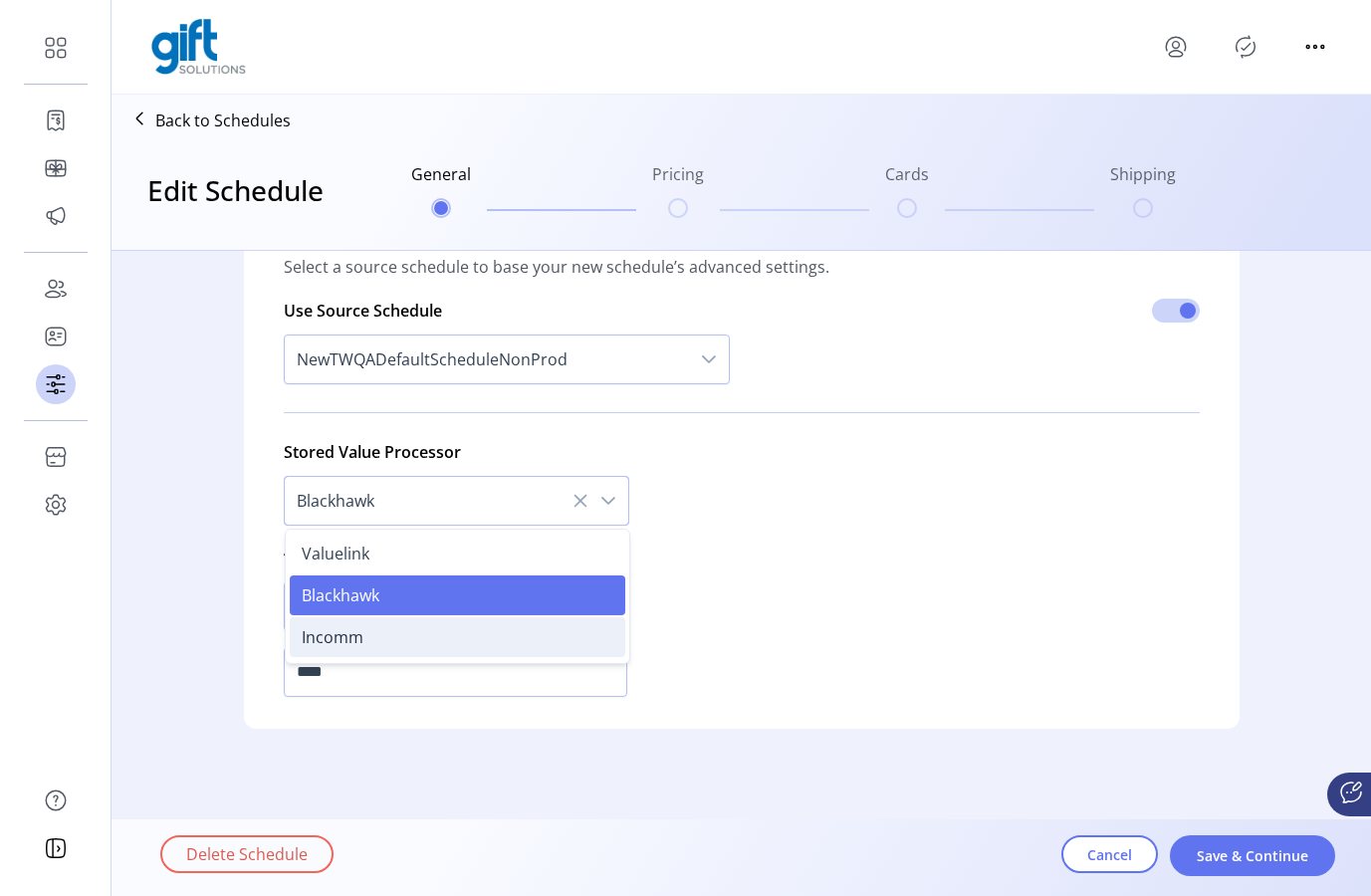 click on "Incomm" at bounding box center [457, 637] 